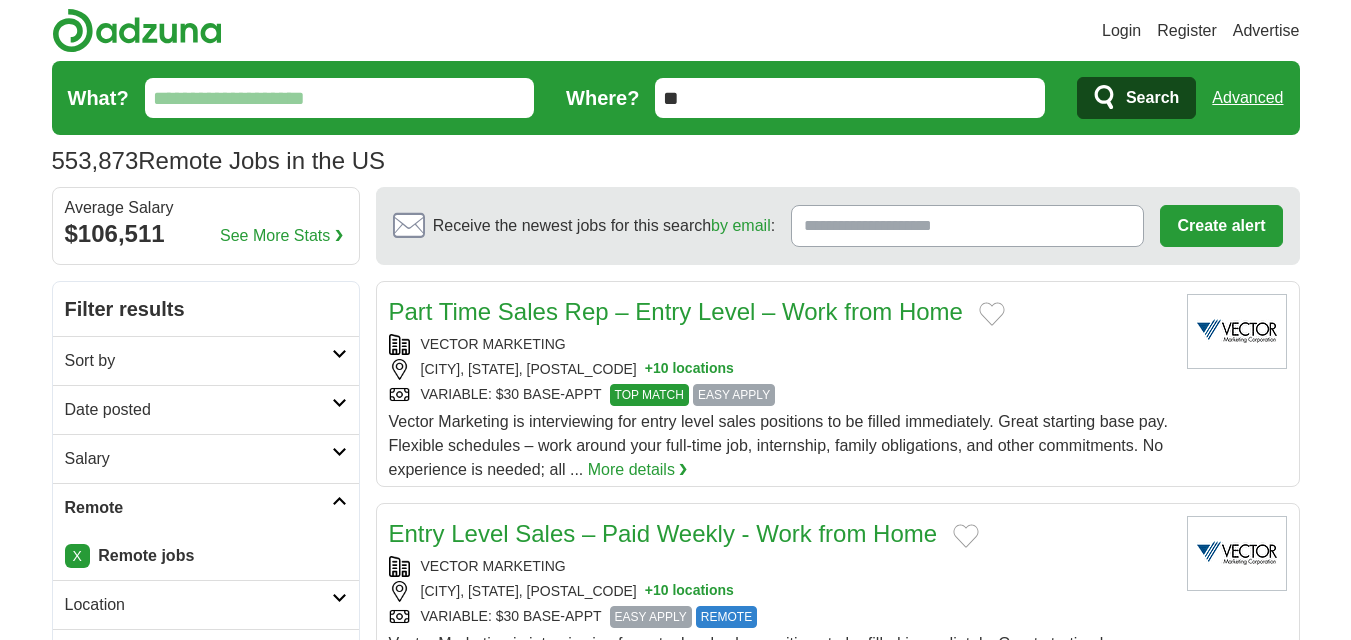 scroll, scrollTop: 0, scrollLeft: 0, axis: both 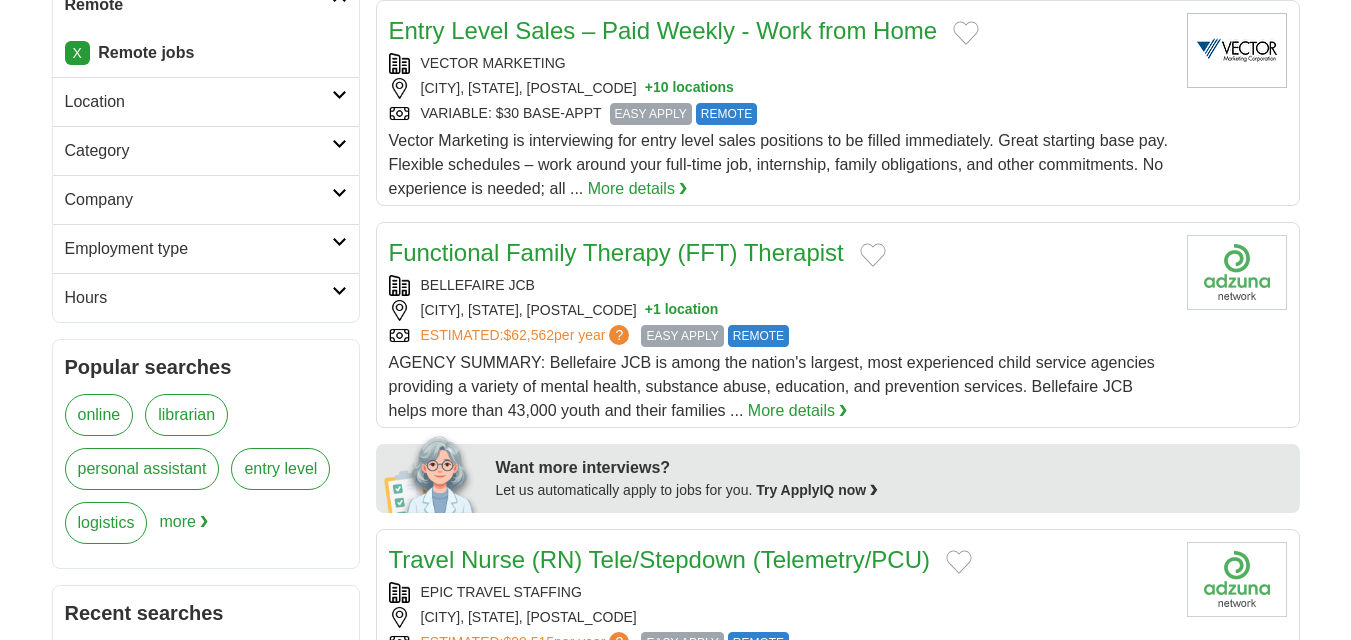 click at bounding box center (339, 144) 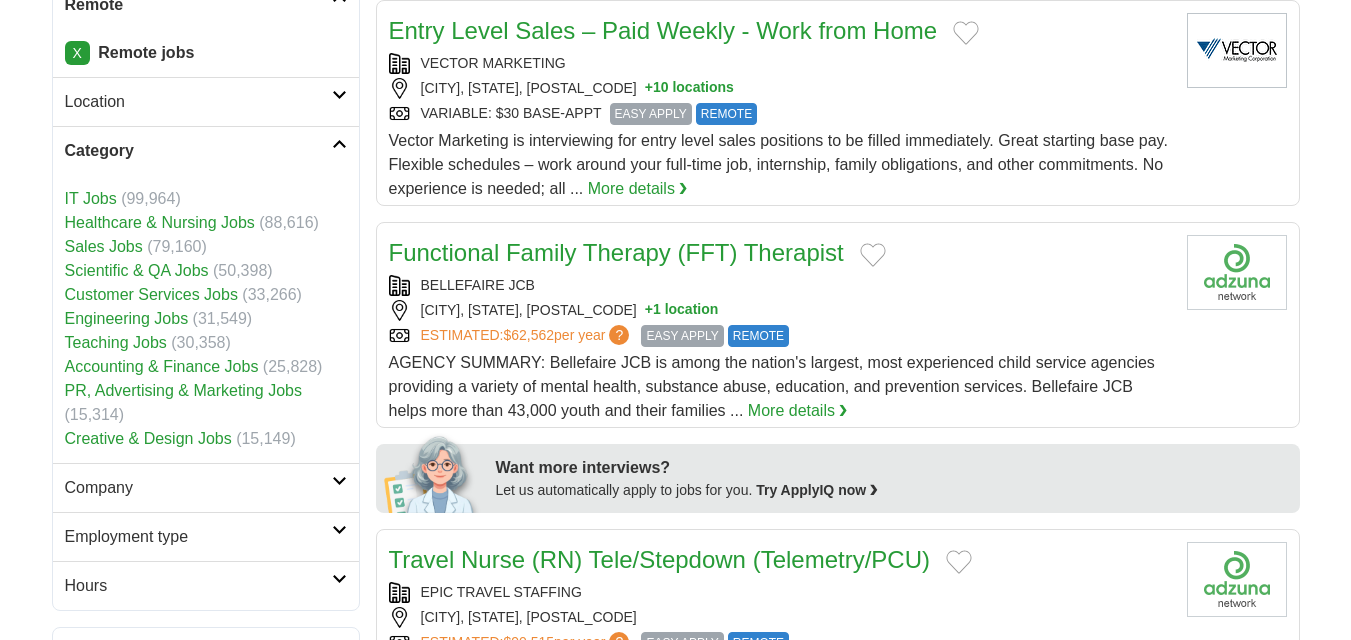 click at bounding box center (339, 144) 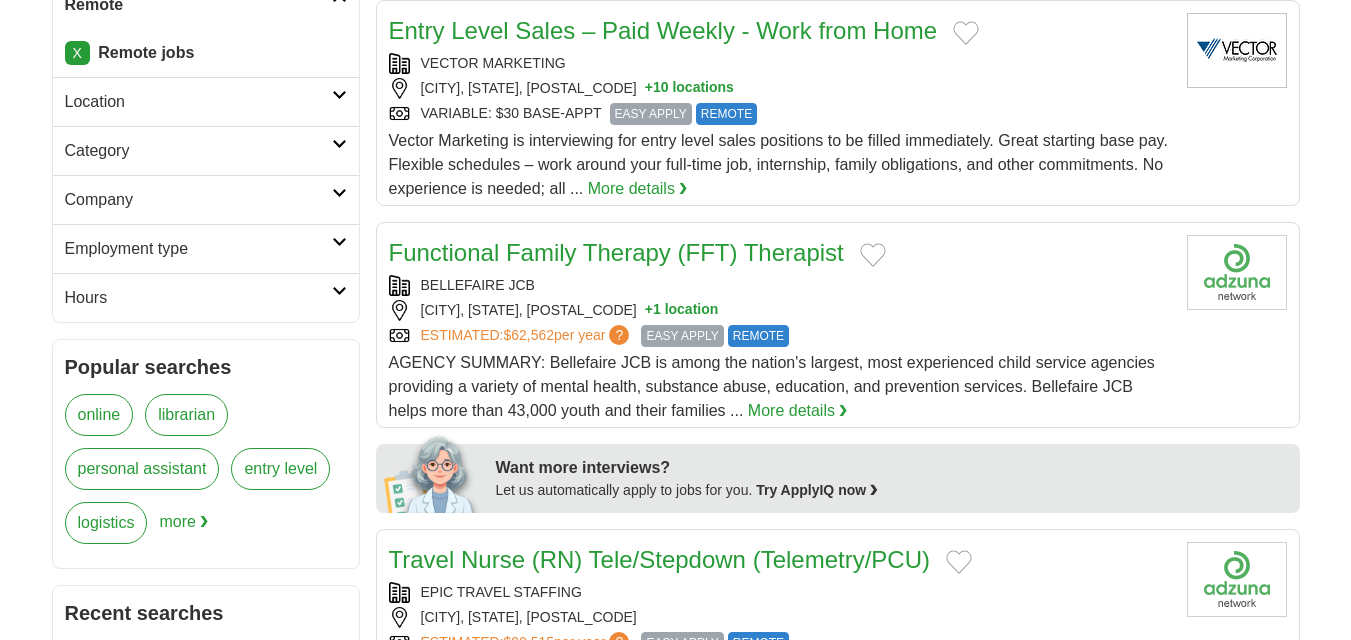 click at bounding box center [339, 242] 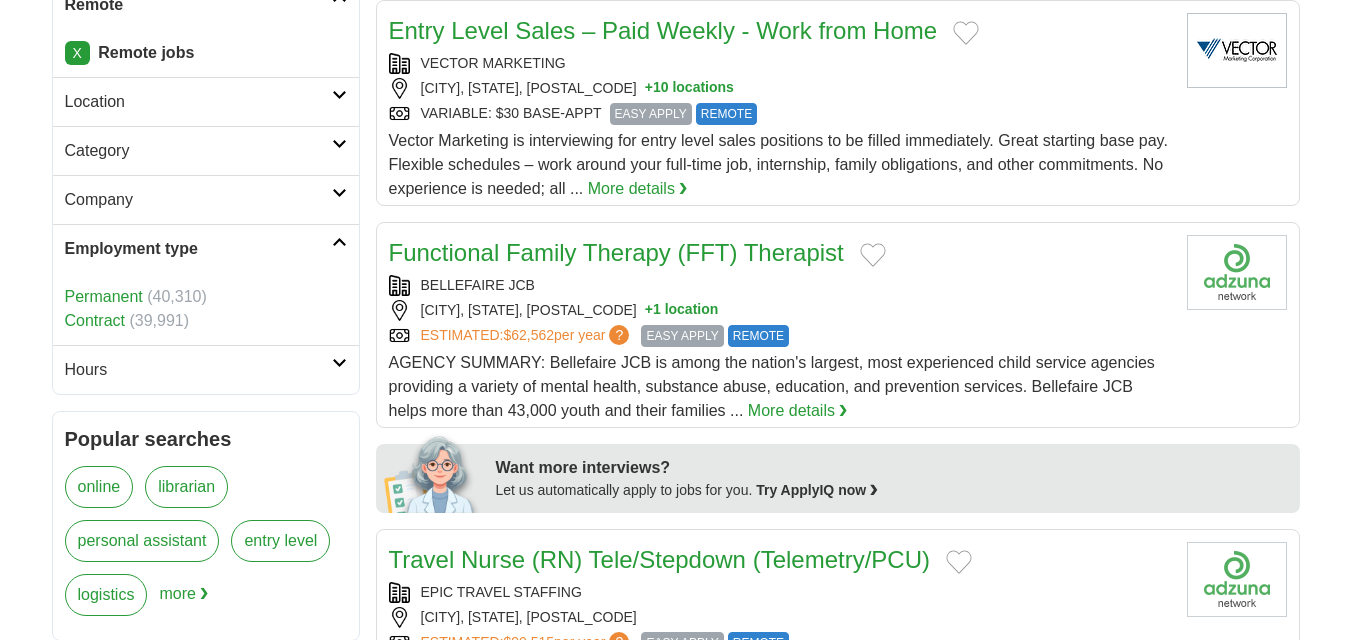 click at bounding box center [339, 242] 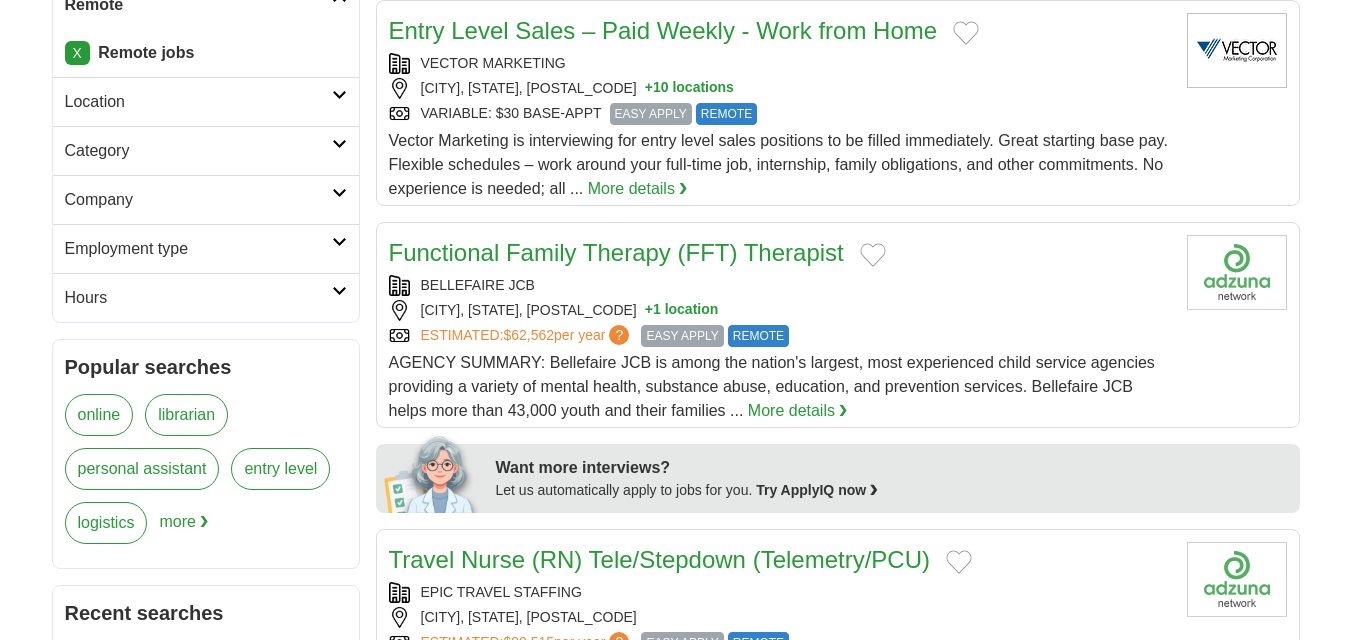click at bounding box center (339, 291) 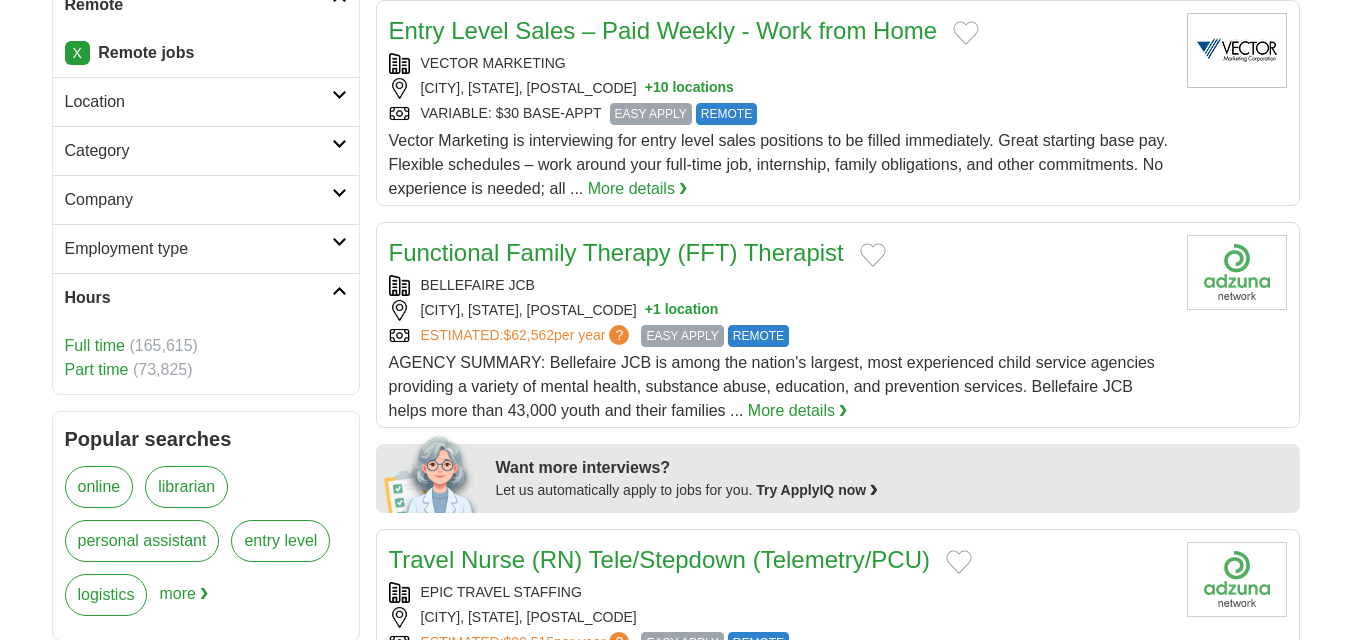 click on "Hours" at bounding box center (206, 297) 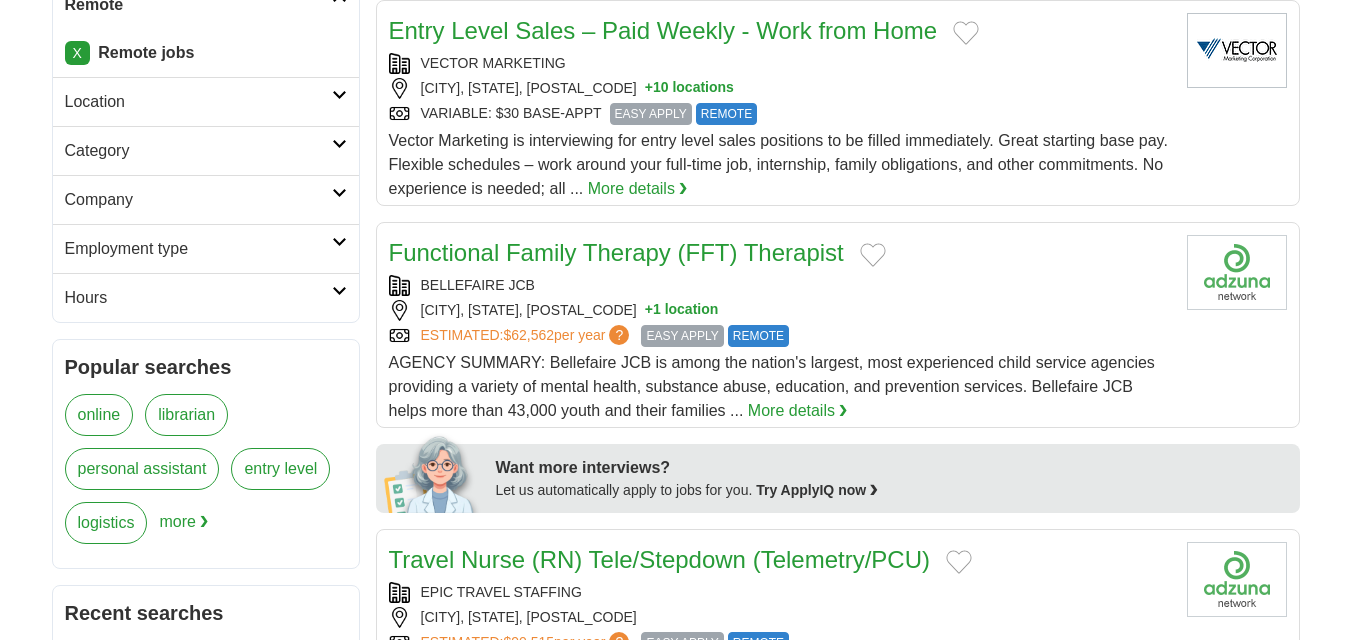 scroll, scrollTop: 0, scrollLeft: 0, axis: both 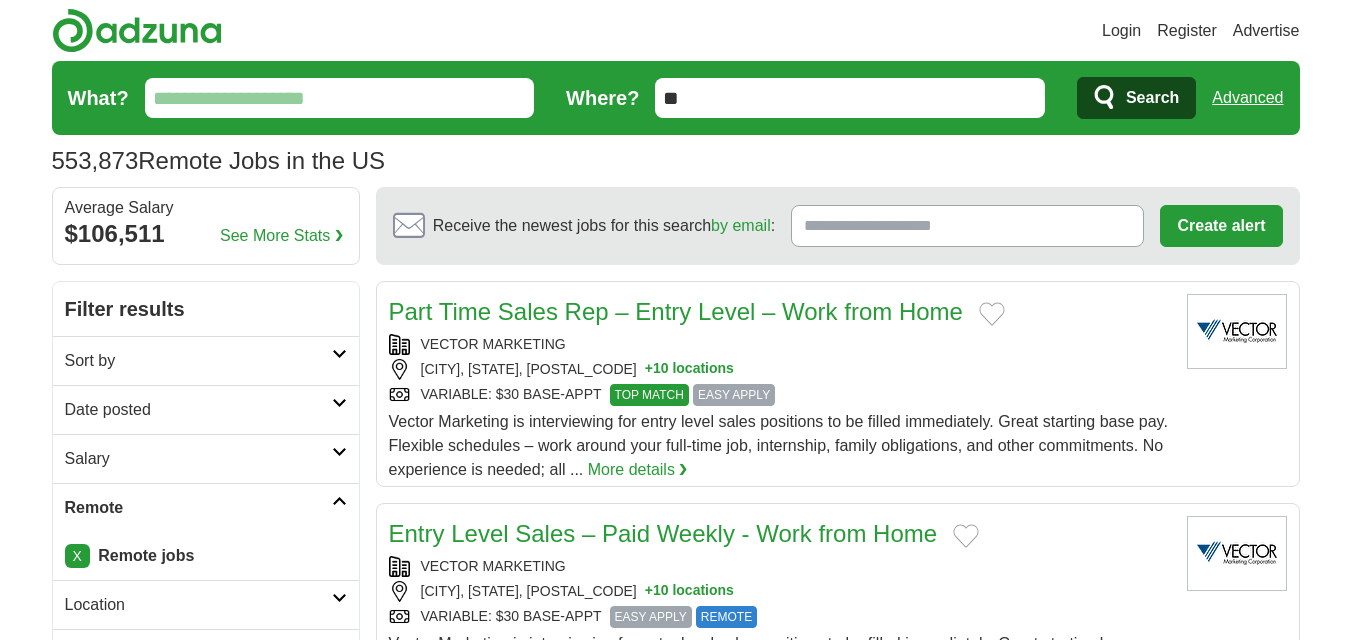 click on "What?" at bounding box center [340, 98] 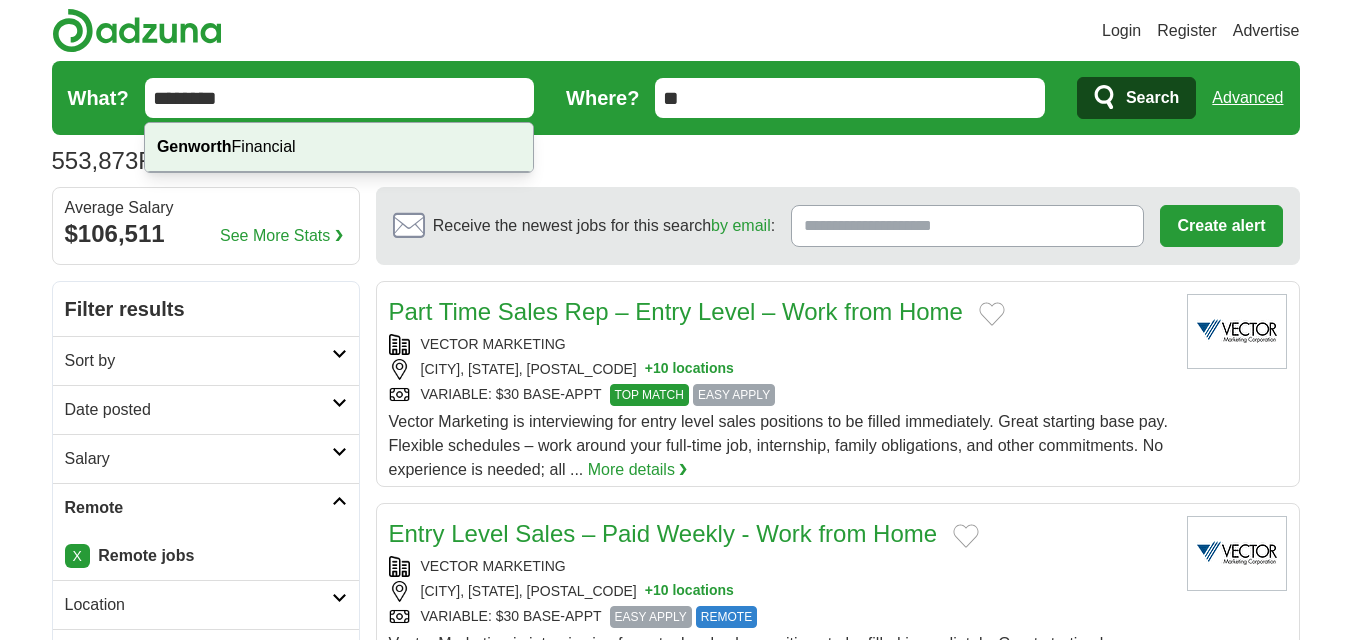 click on "Genworth  Financial" at bounding box center [339, 147] 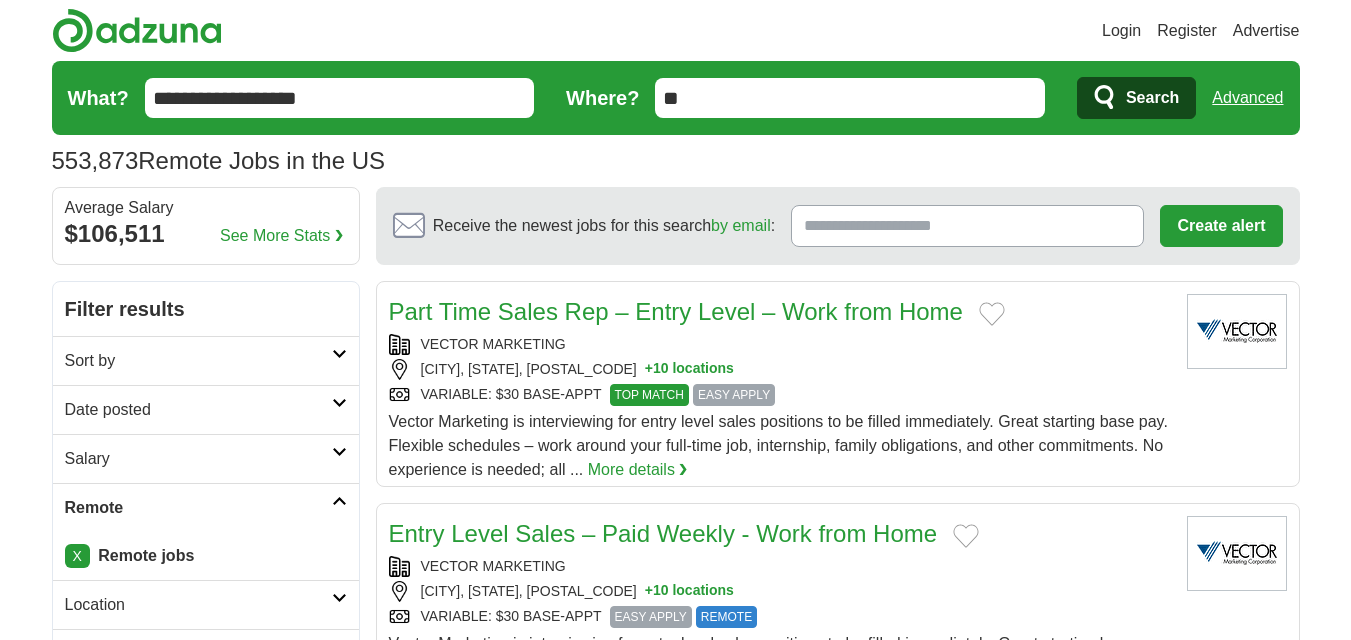 click on "**" at bounding box center (850, 98) 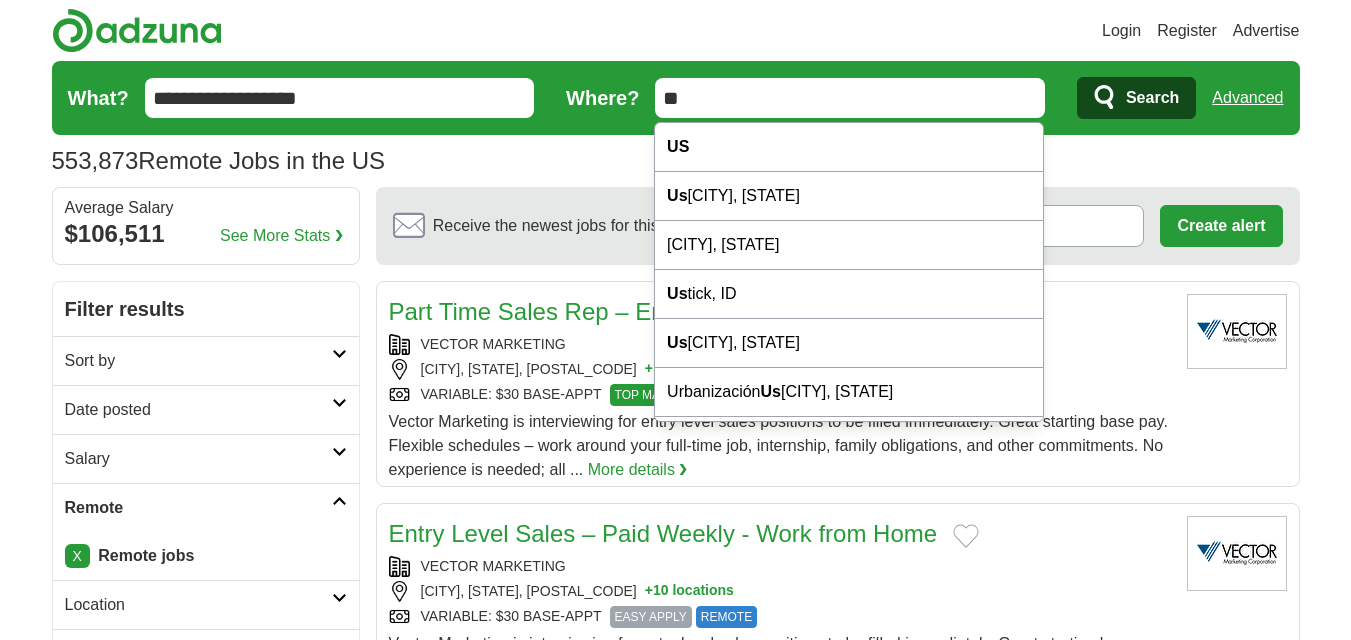 click on "Search" at bounding box center [1152, 98] 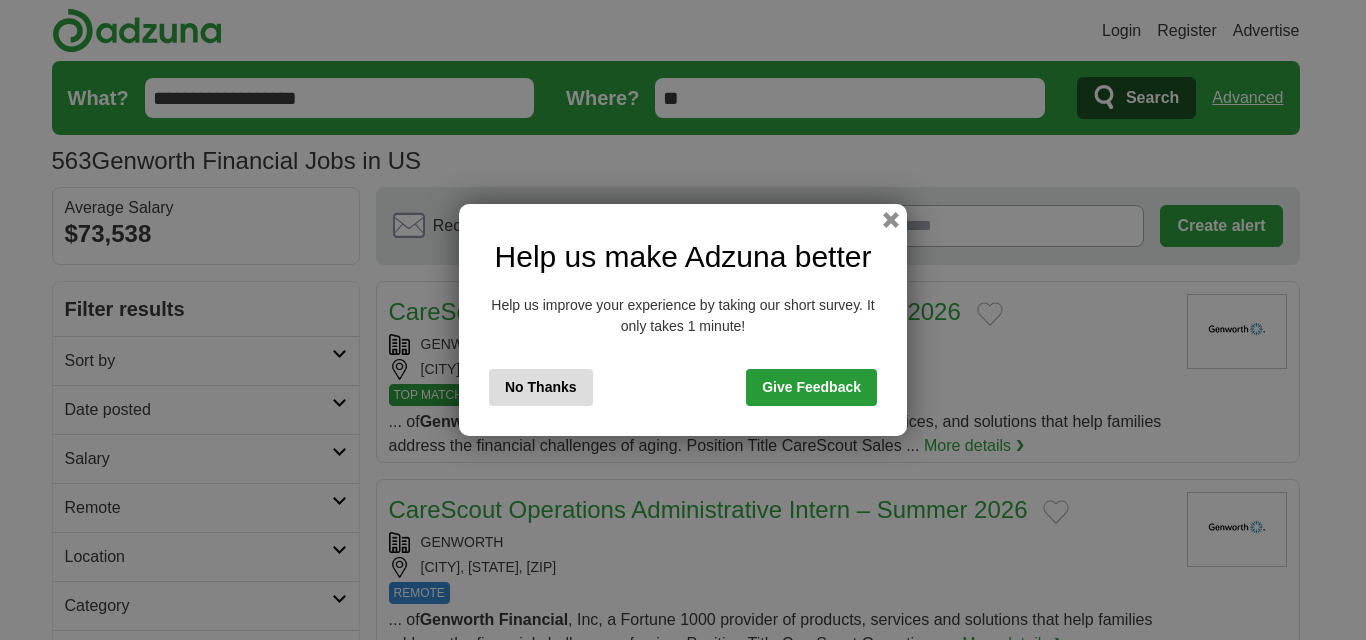 scroll, scrollTop: 0, scrollLeft: 0, axis: both 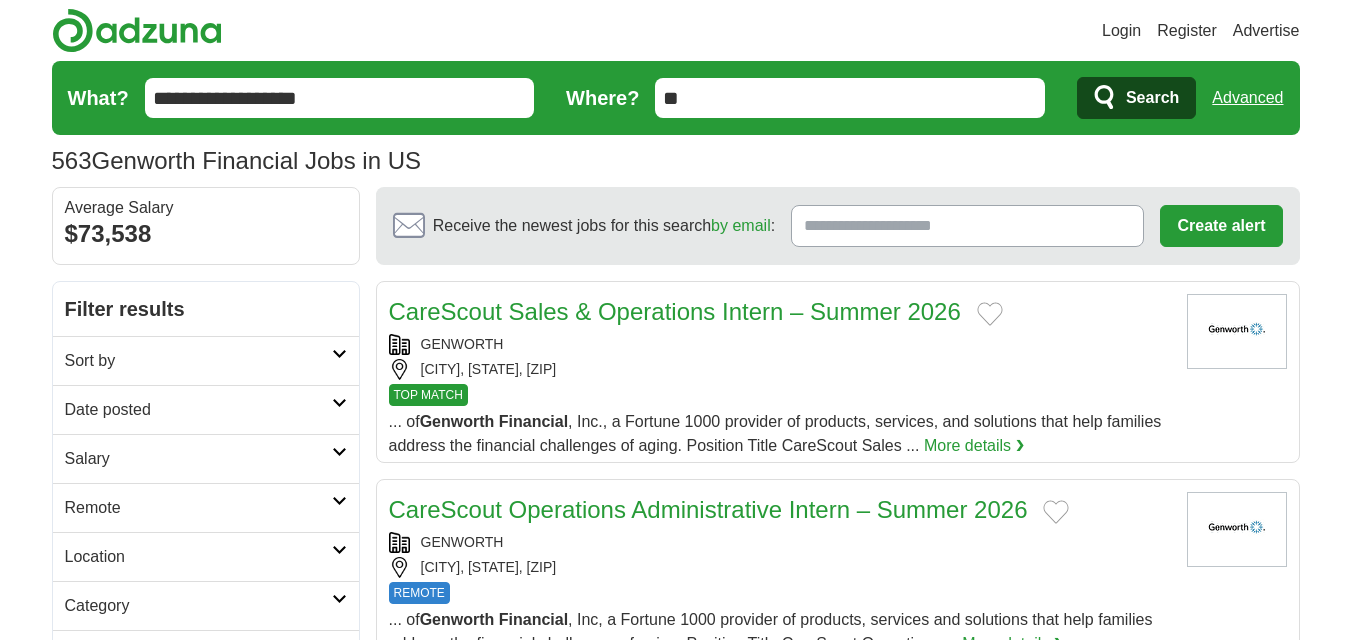 click on "**********" at bounding box center [340, 98] 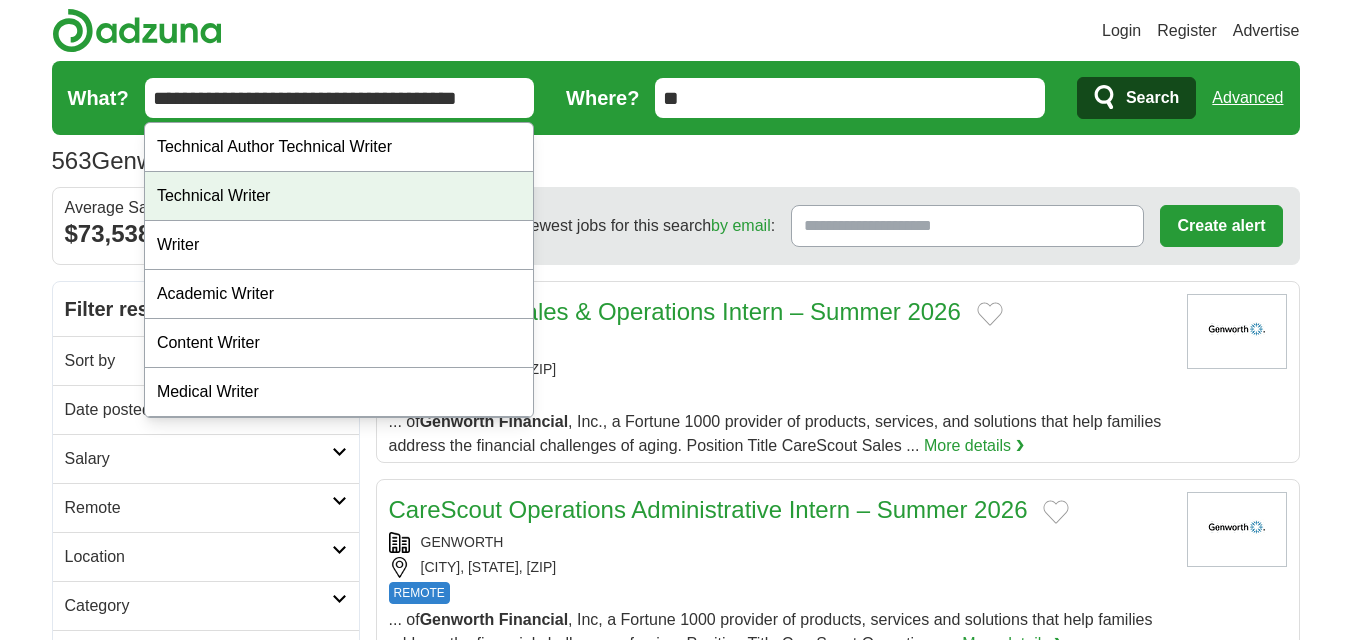 click on "Technical Writer" at bounding box center [339, 196] 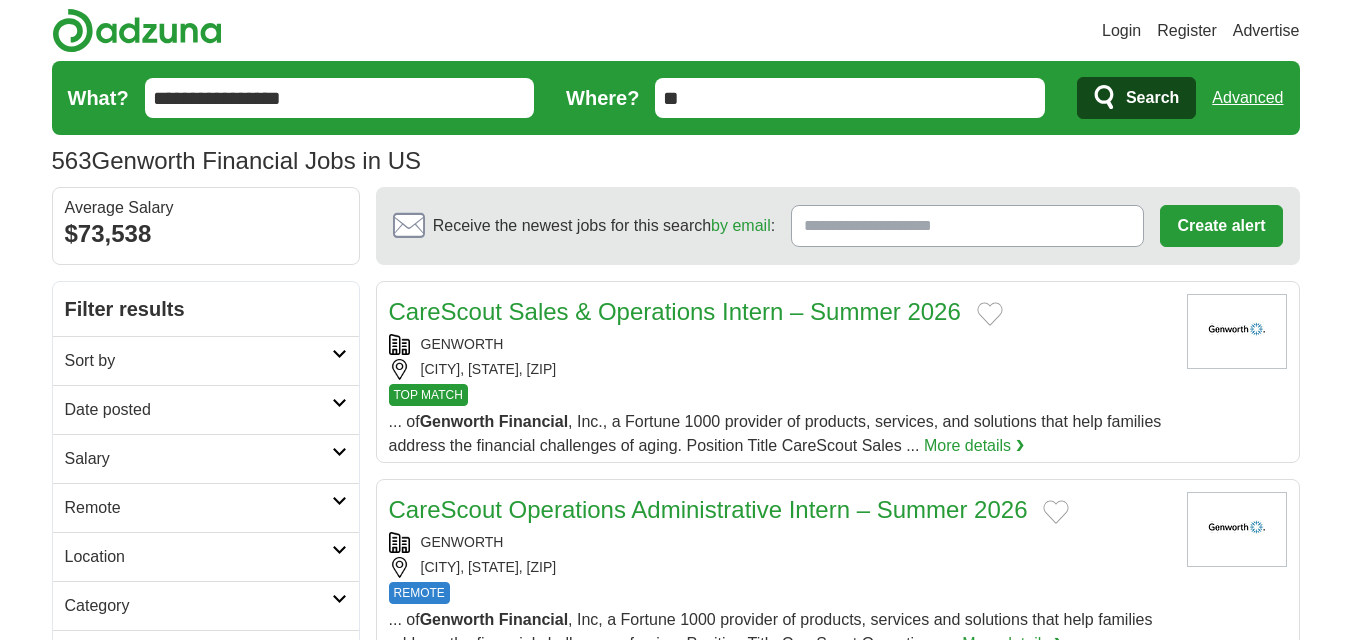 click on "**********" at bounding box center (340, 98) 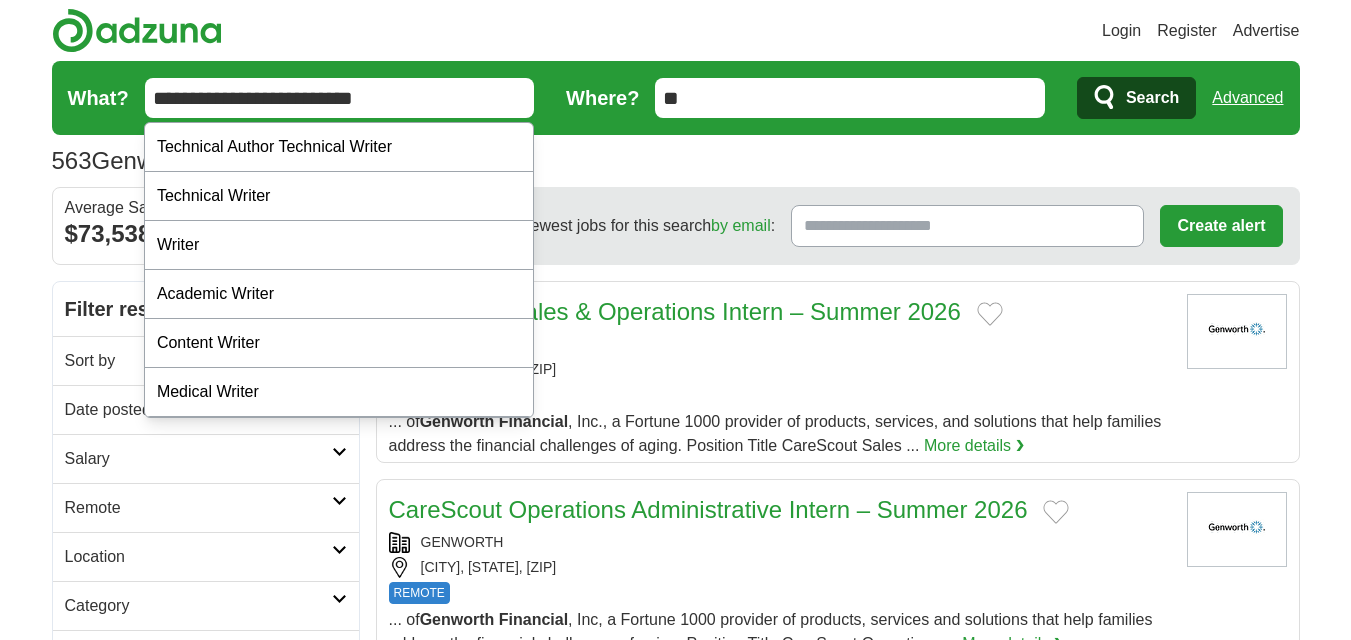 type on "**********" 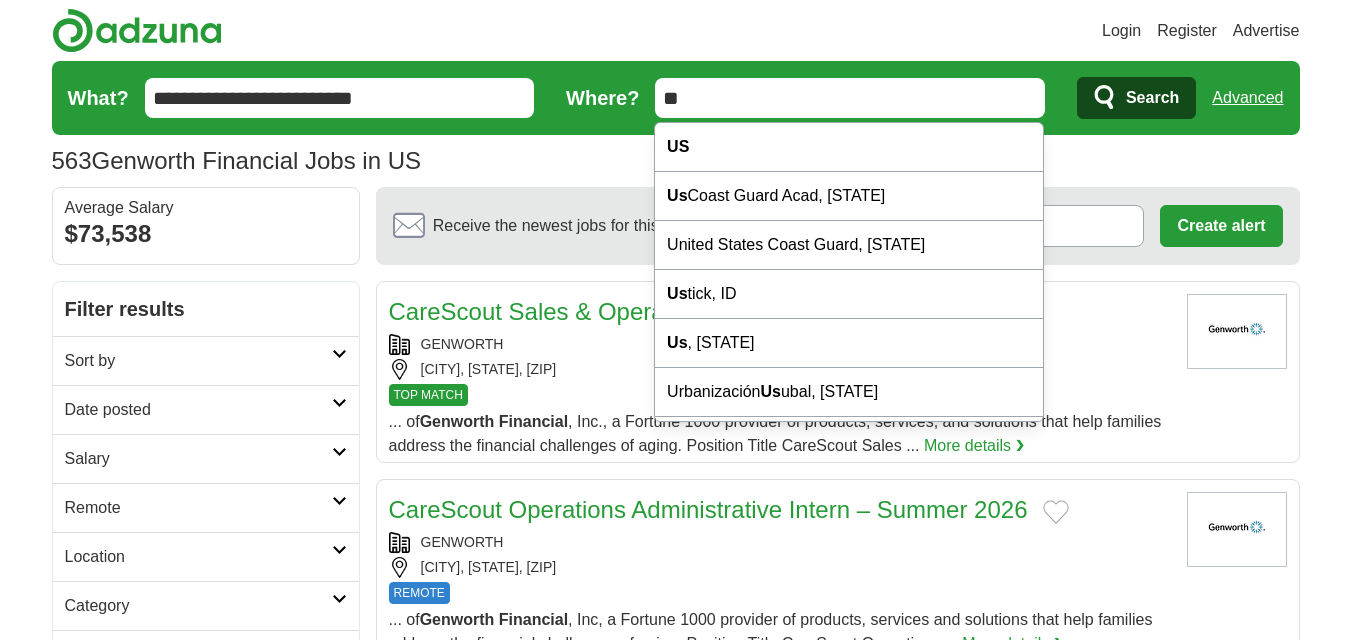click on "Search" at bounding box center (1152, 98) 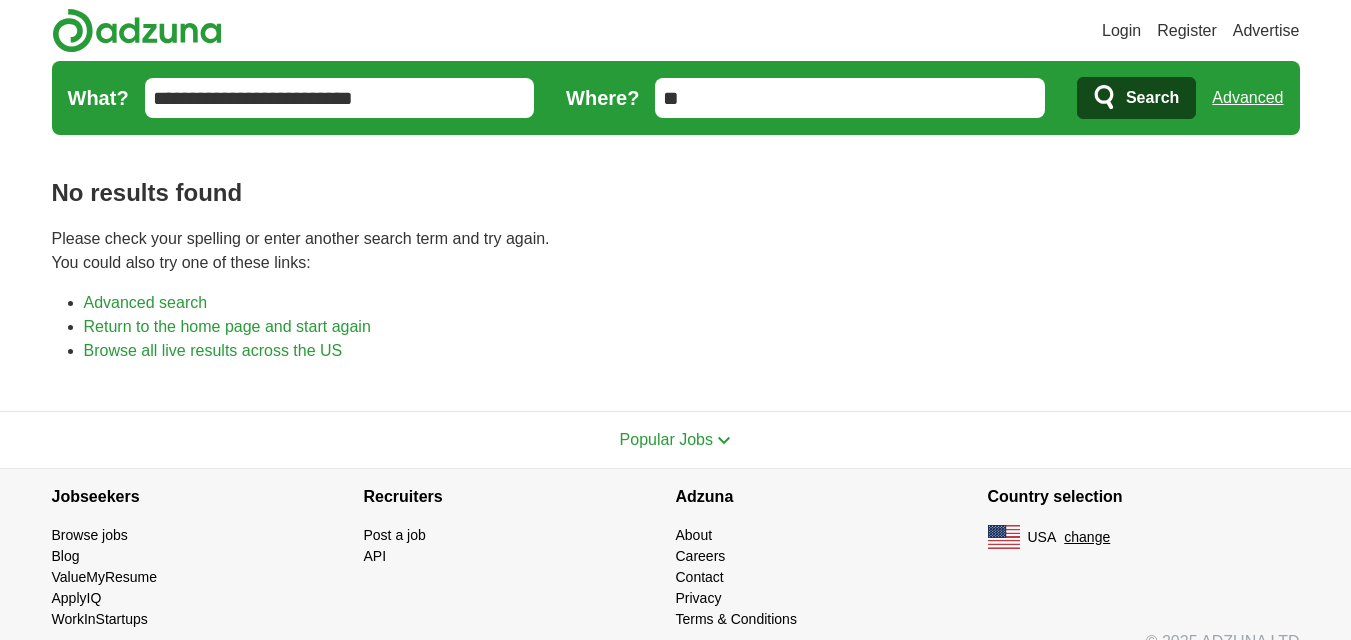 scroll, scrollTop: 0, scrollLeft: 0, axis: both 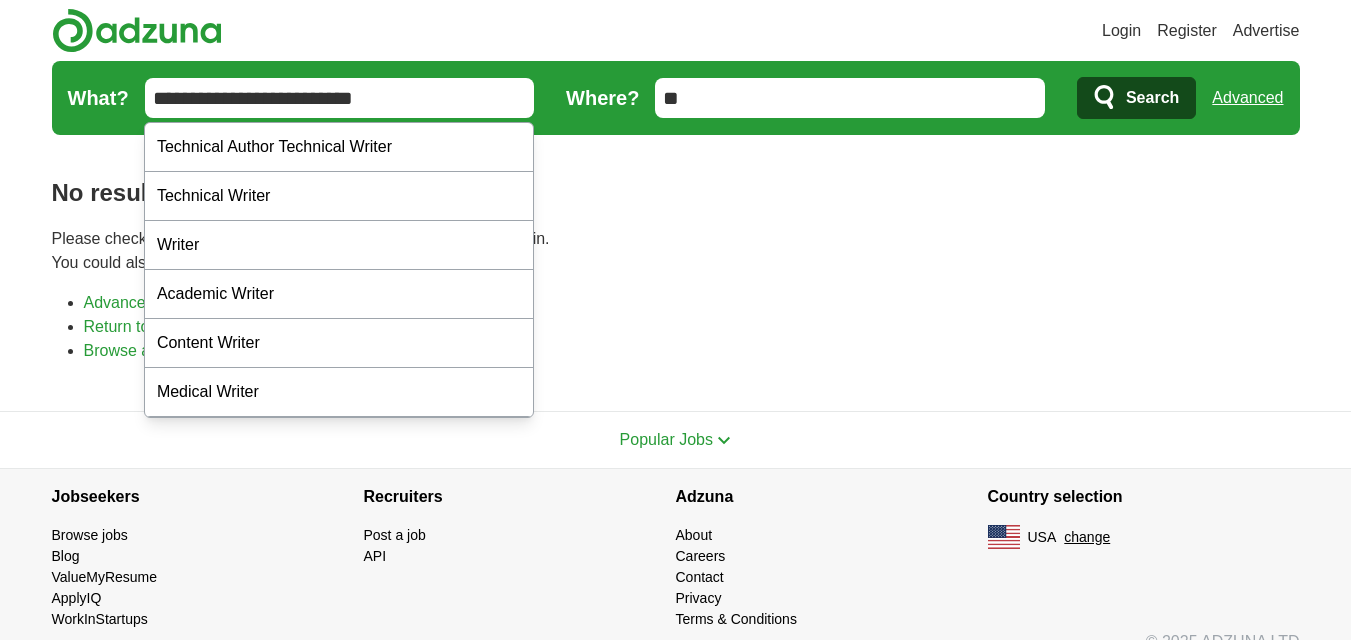 drag, startPoint x: 300, startPoint y: 94, endPoint x: 86, endPoint y: 84, distance: 214.23352 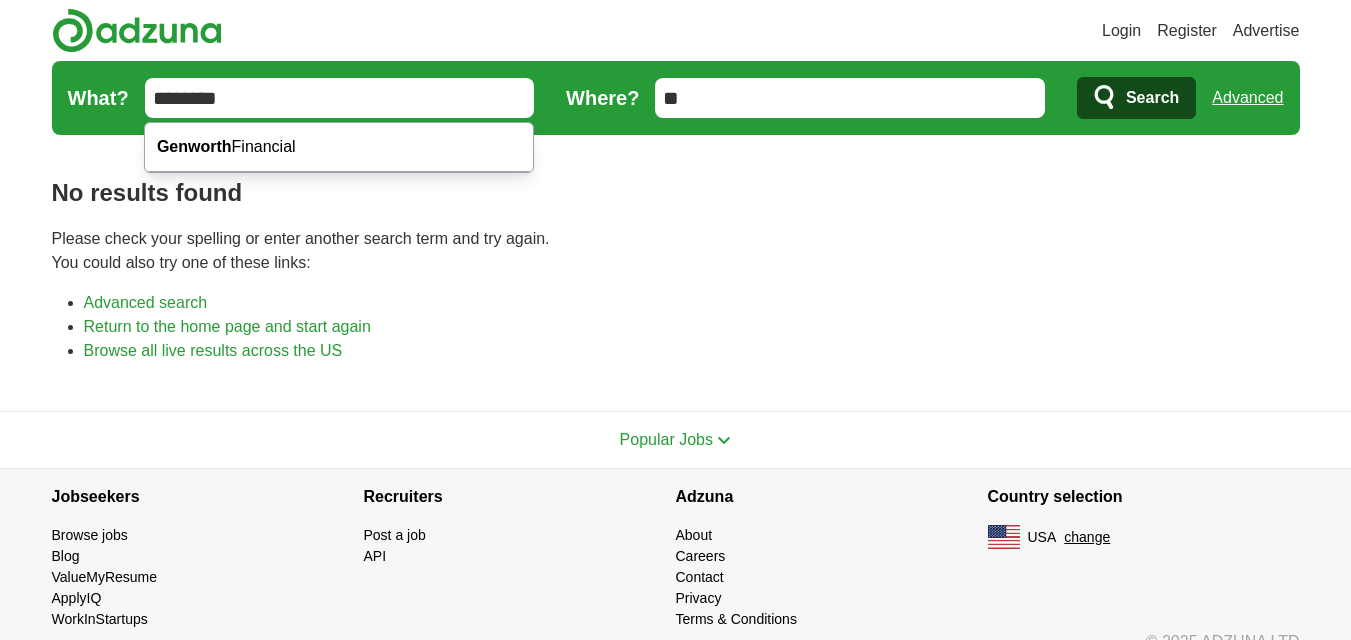type on "********" 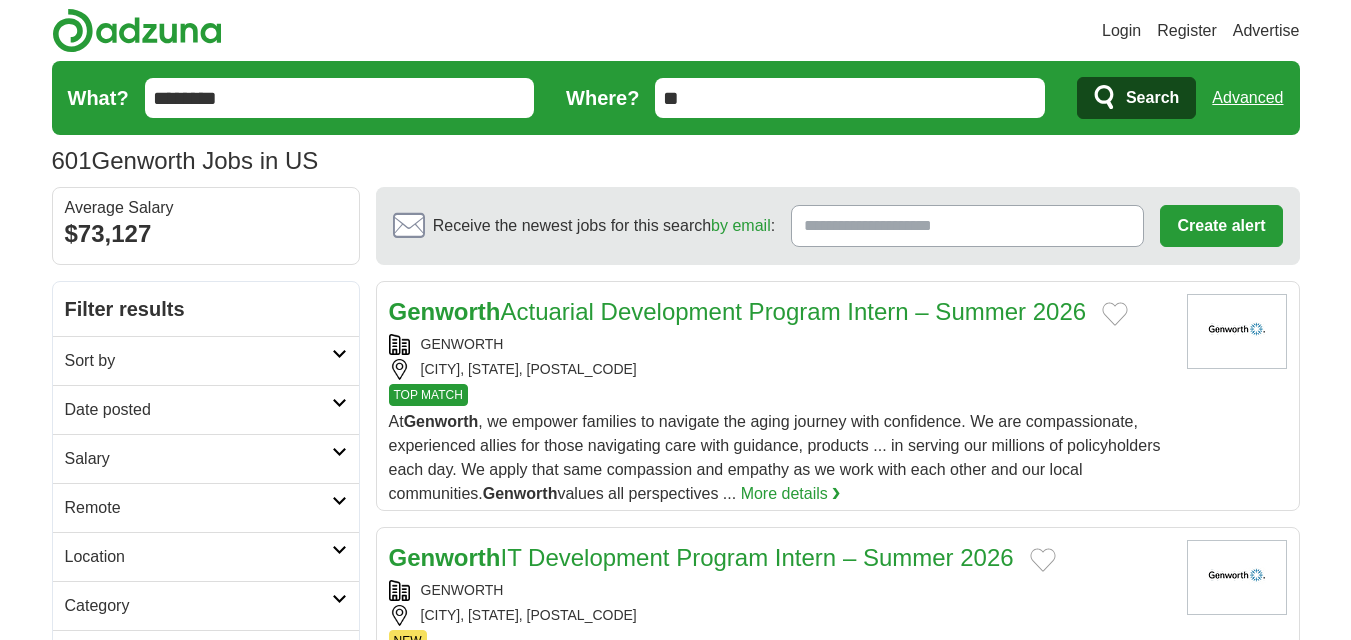scroll, scrollTop: 0, scrollLeft: 0, axis: both 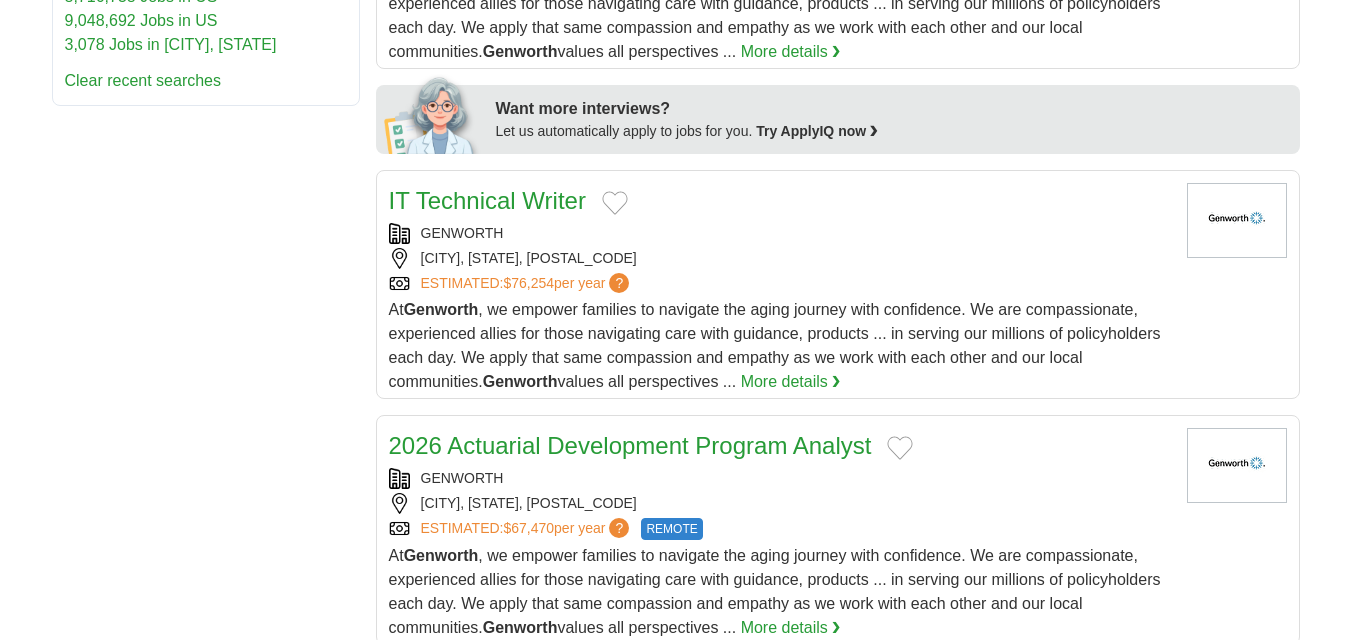 click on "IT Technical Writer" at bounding box center (487, 200) 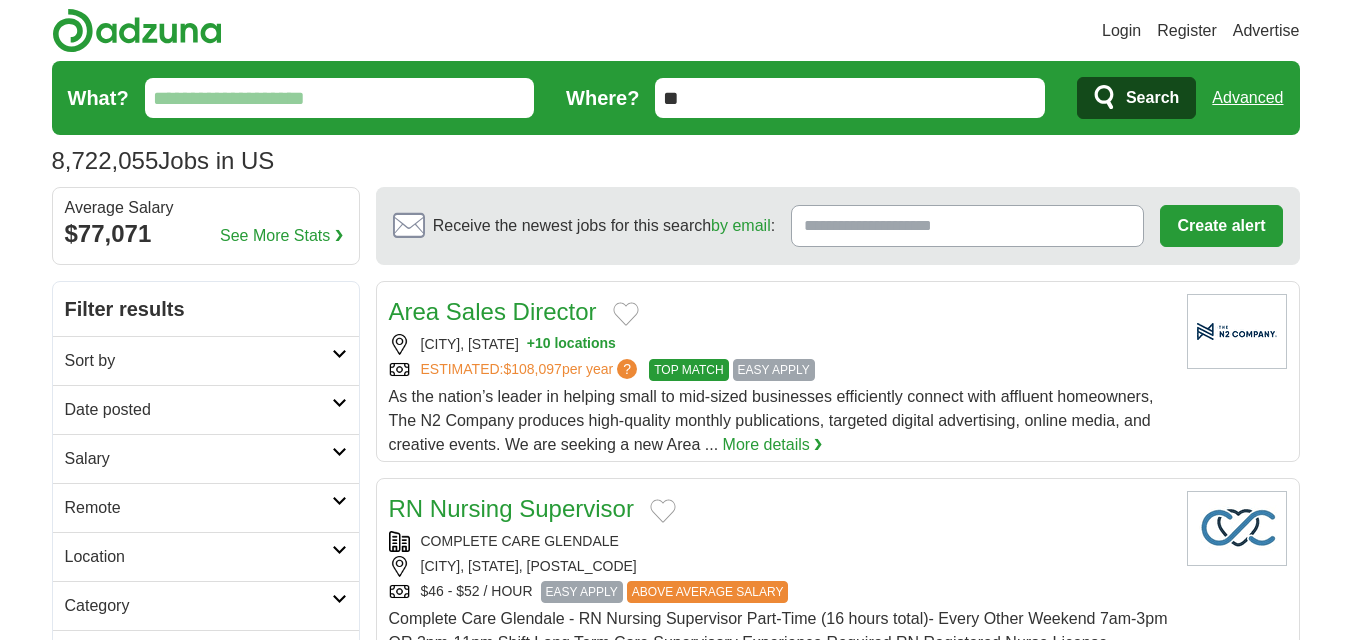 scroll, scrollTop: 0, scrollLeft: 0, axis: both 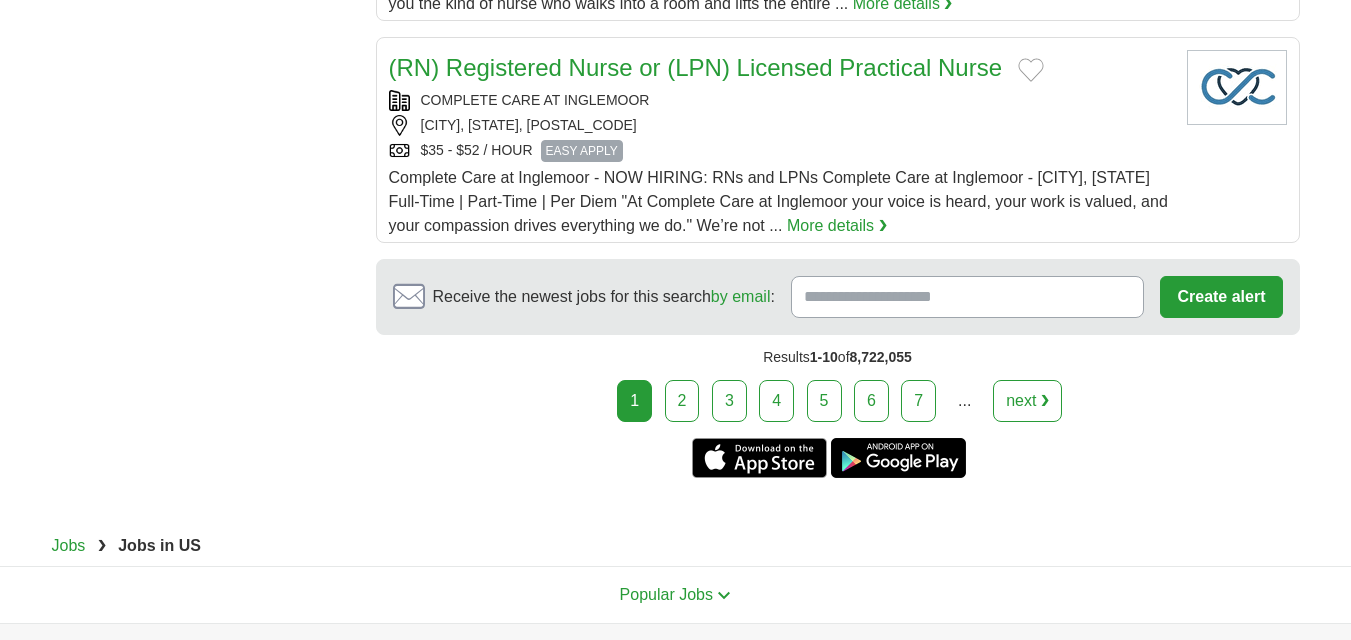 click on "next ❯" at bounding box center [1027, 401] 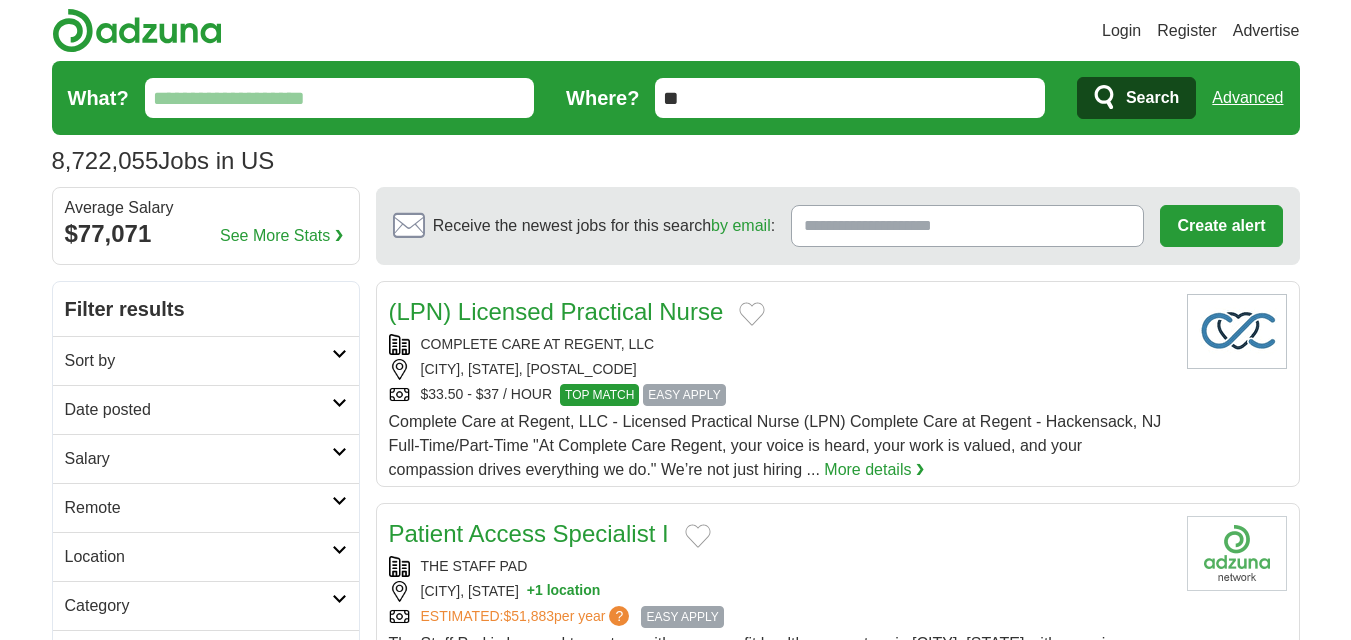 scroll, scrollTop: 0, scrollLeft: 0, axis: both 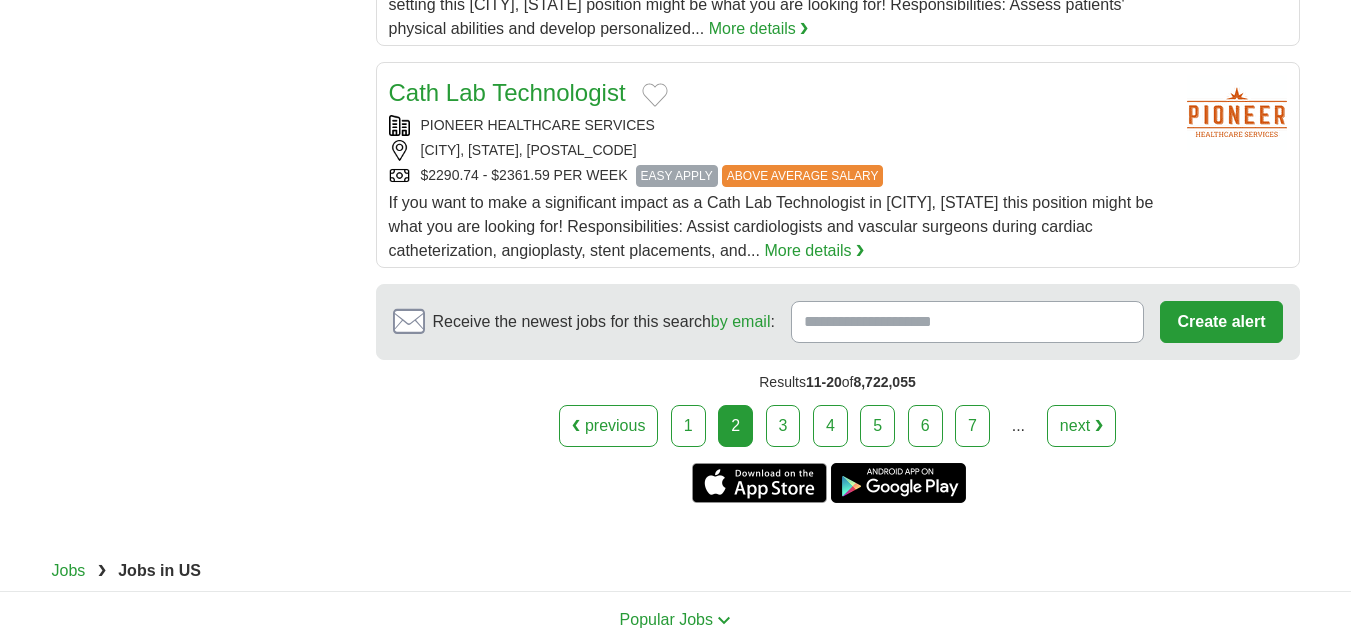 click on "next ❯" at bounding box center [1081, 426] 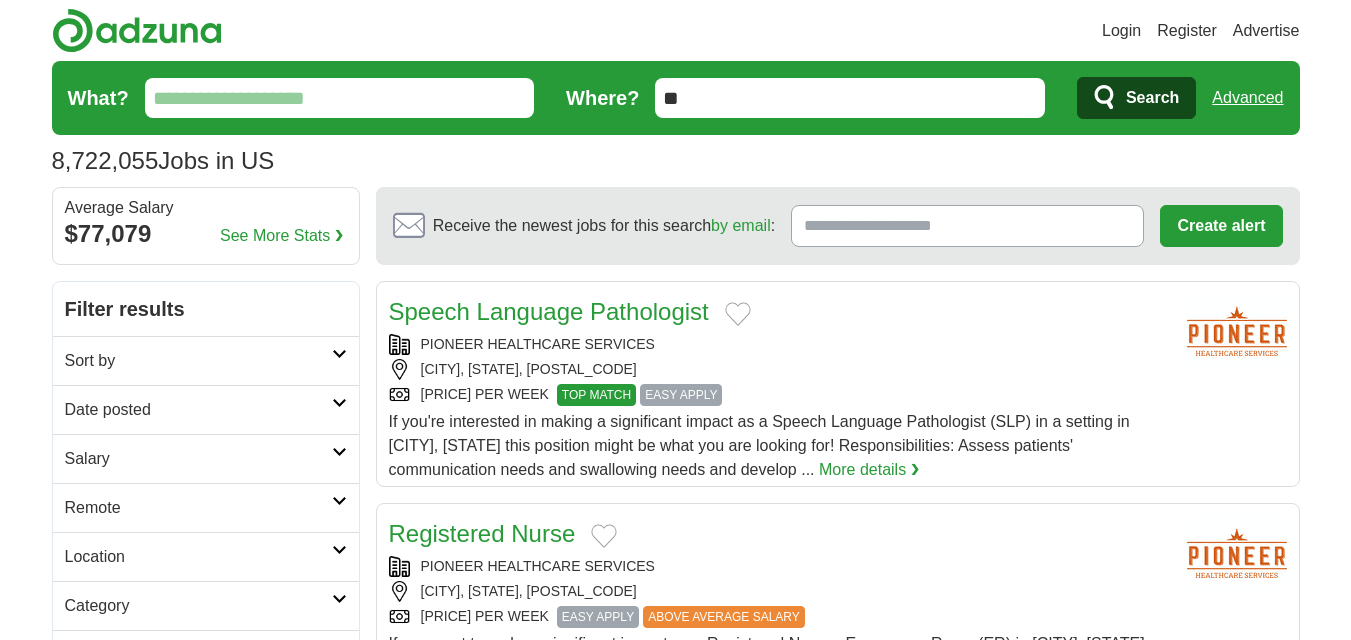 scroll, scrollTop: 0, scrollLeft: 0, axis: both 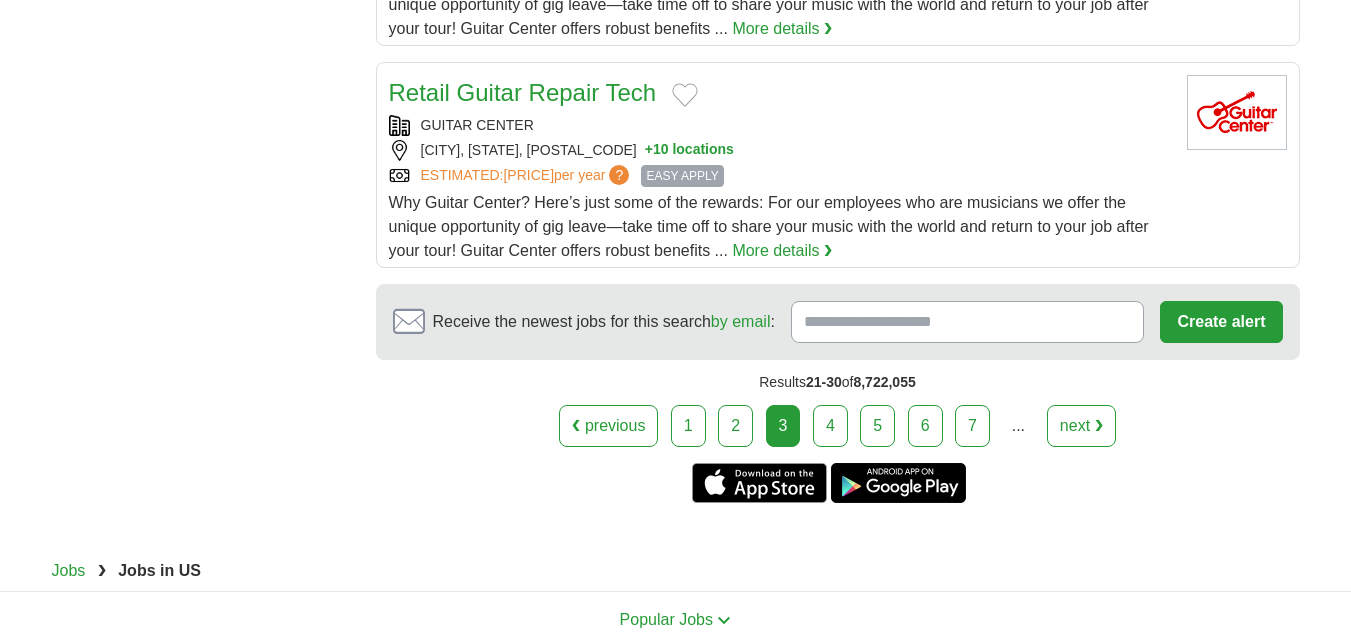 click on "4" at bounding box center [830, 426] 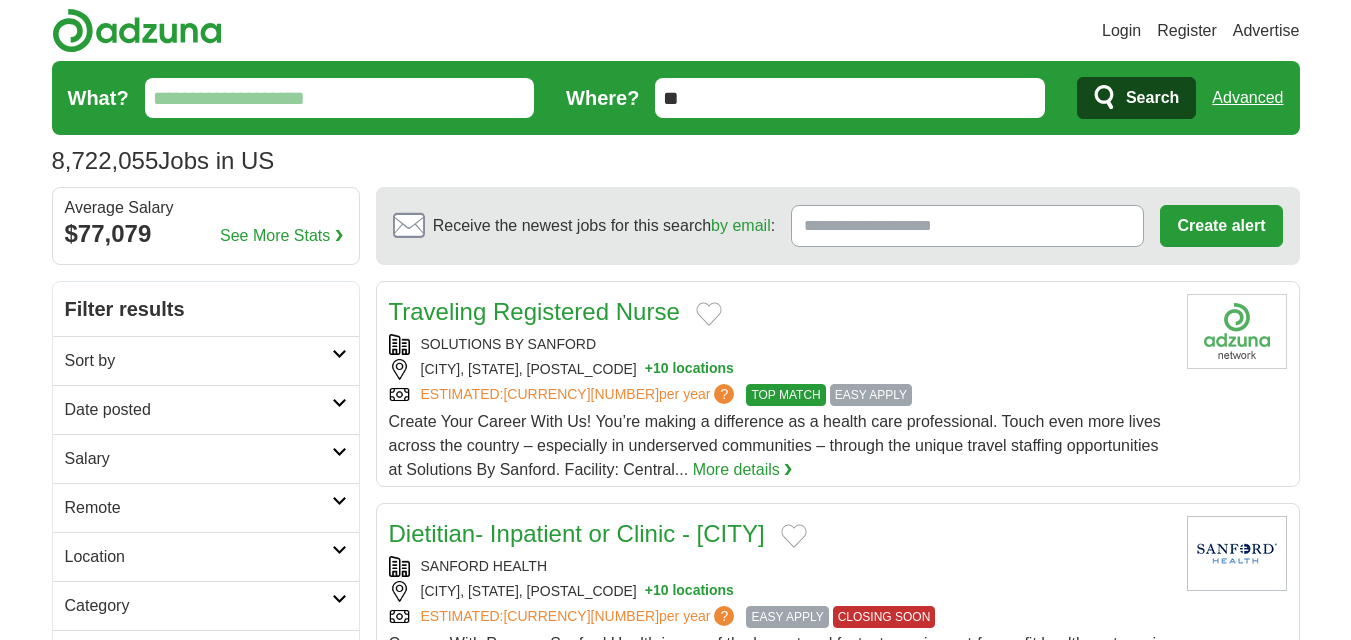 scroll, scrollTop: 0, scrollLeft: 0, axis: both 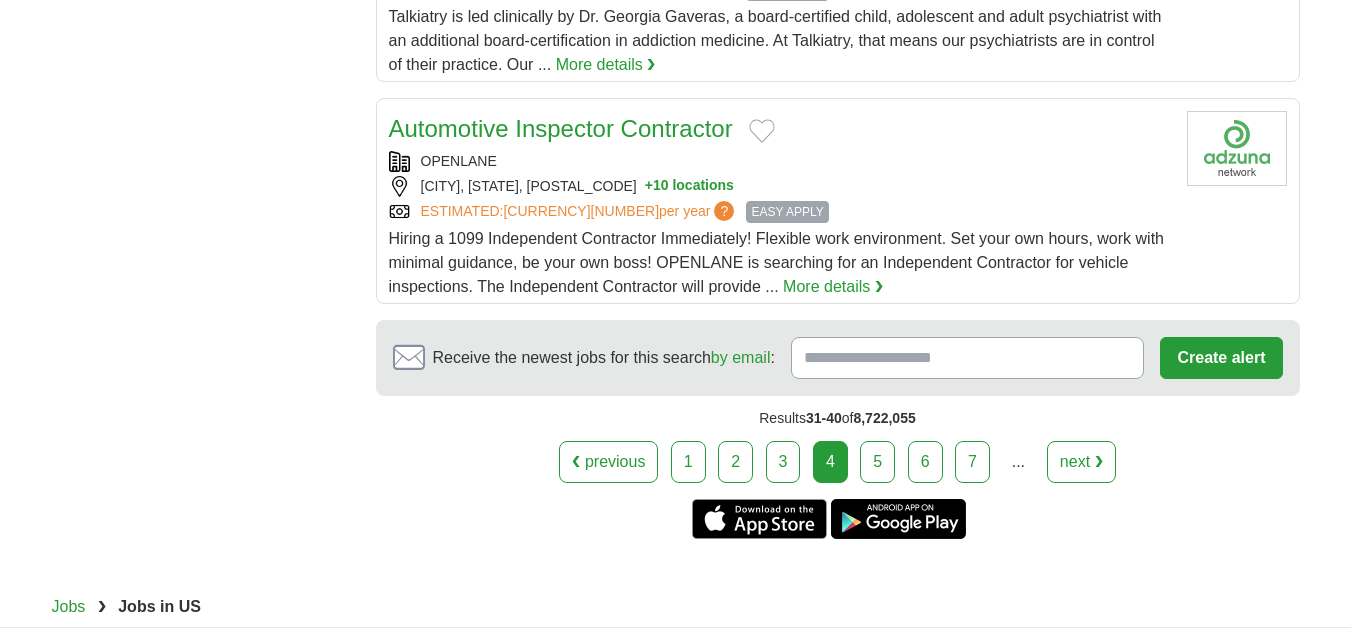 click on "5" at bounding box center (877, 462) 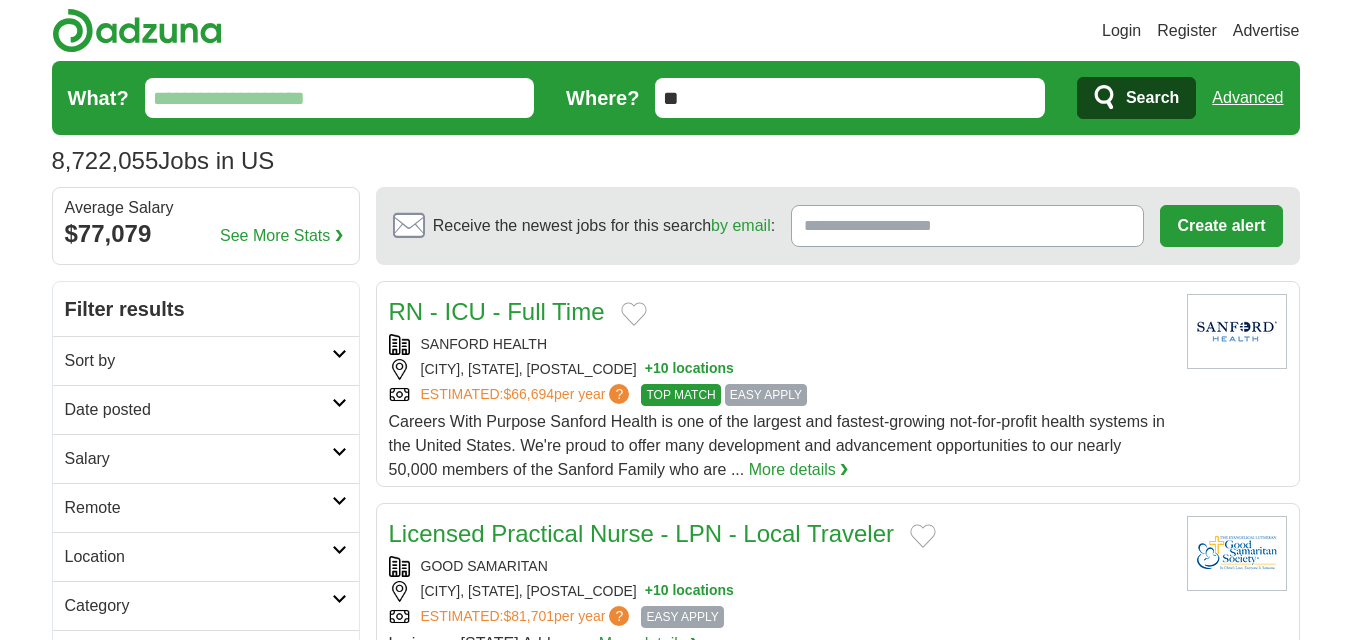 scroll, scrollTop: 0, scrollLeft: 0, axis: both 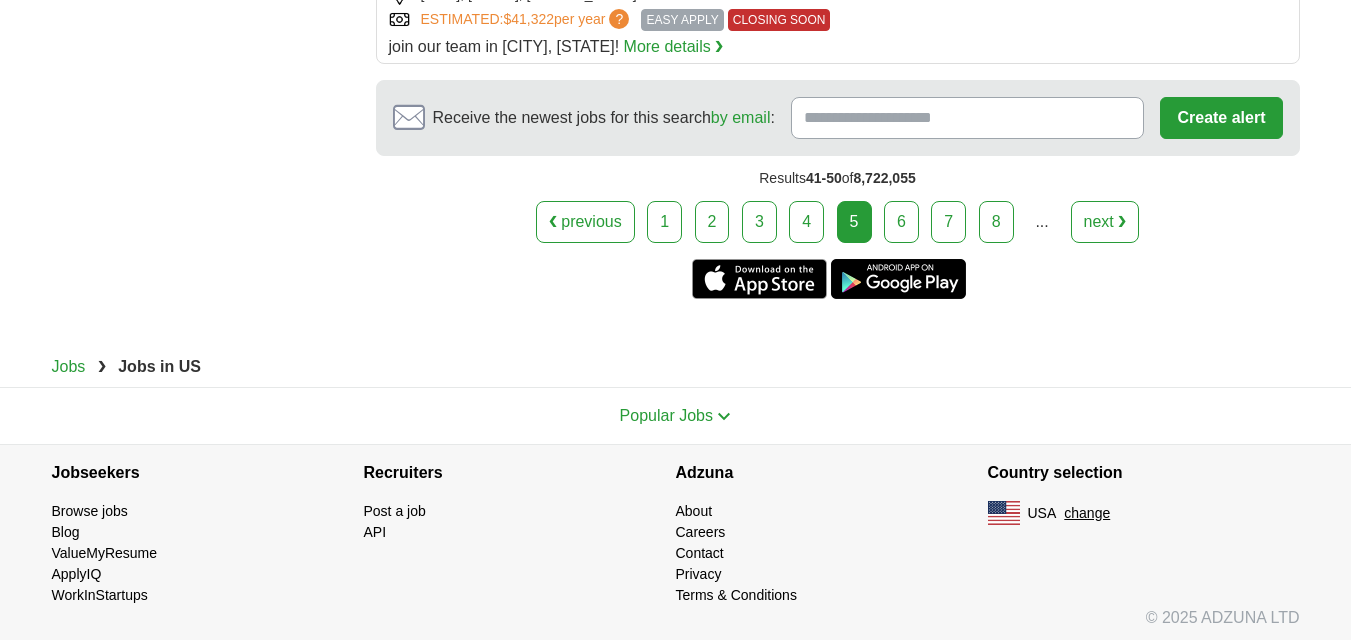 click on "6" at bounding box center (901, 222) 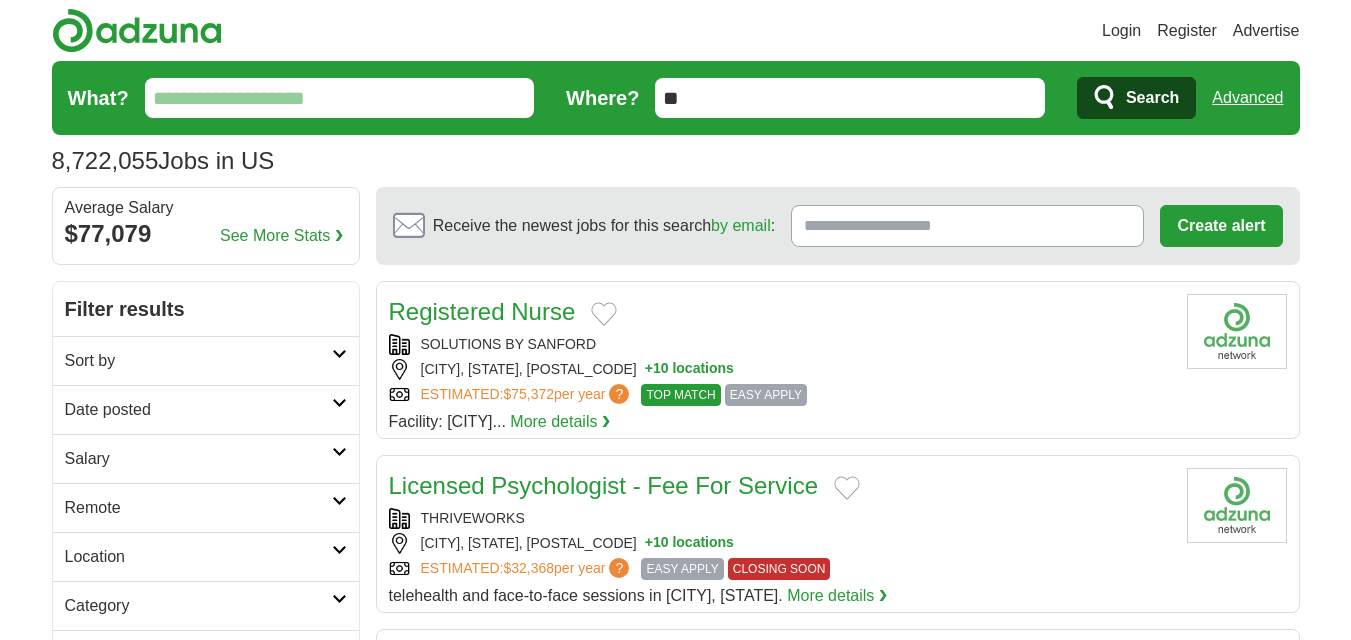 scroll, scrollTop: 0, scrollLeft: 0, axis: both 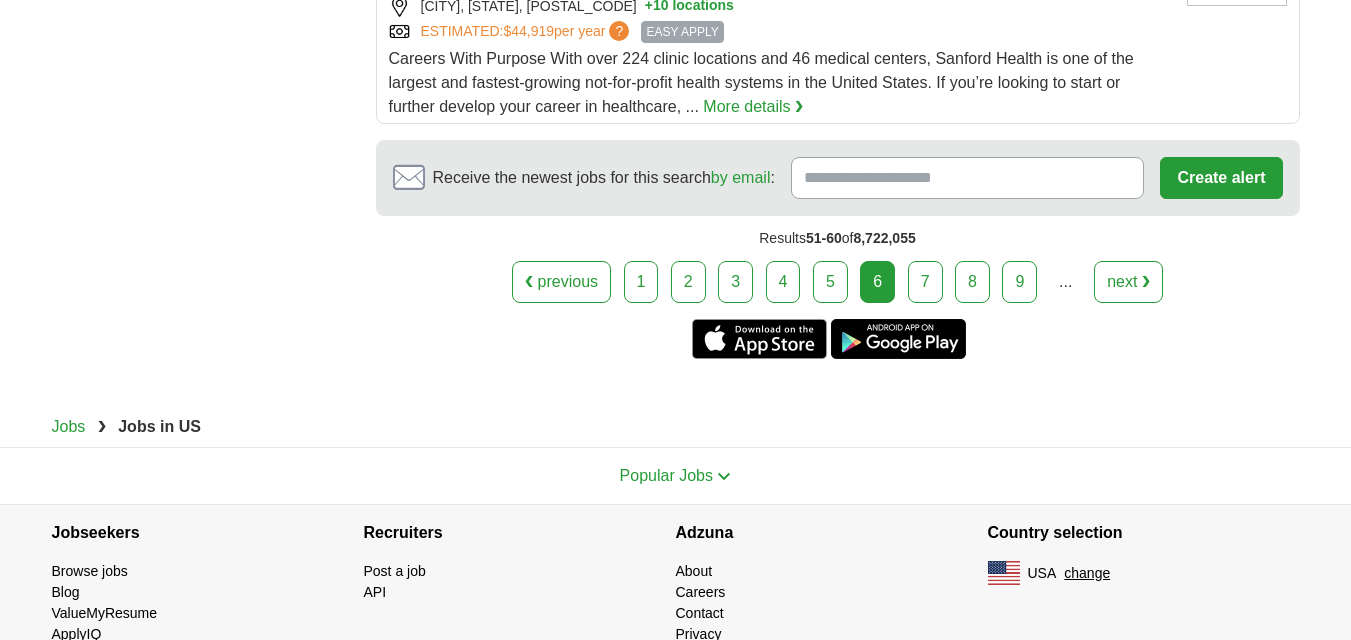 click on "7" at bounding box center [925, 282] 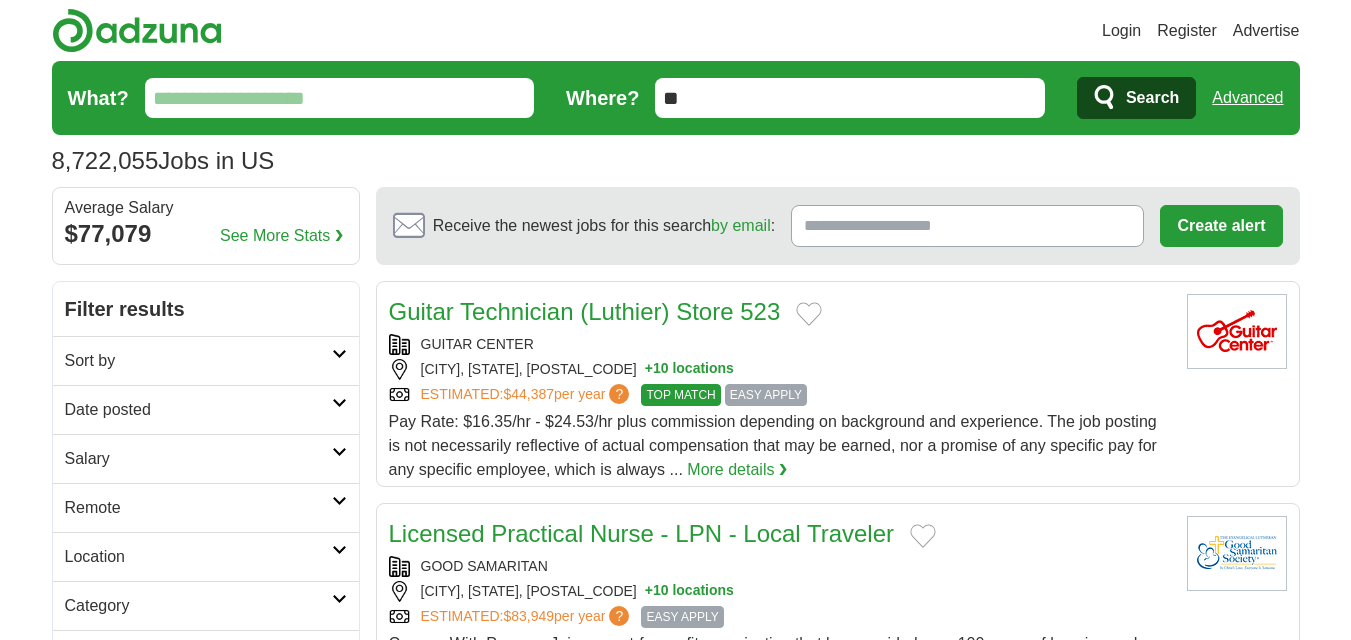 scroll, scrollTop: 0, scrollLeft: 0, axis: both 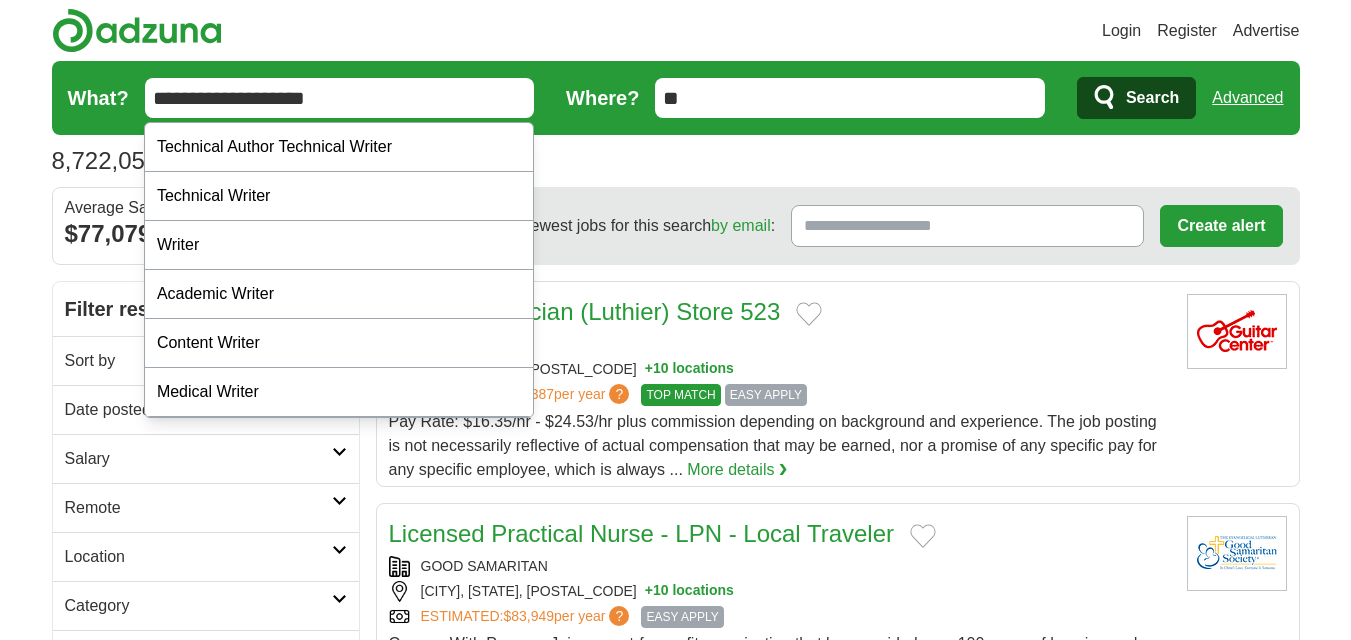 type on "**********" 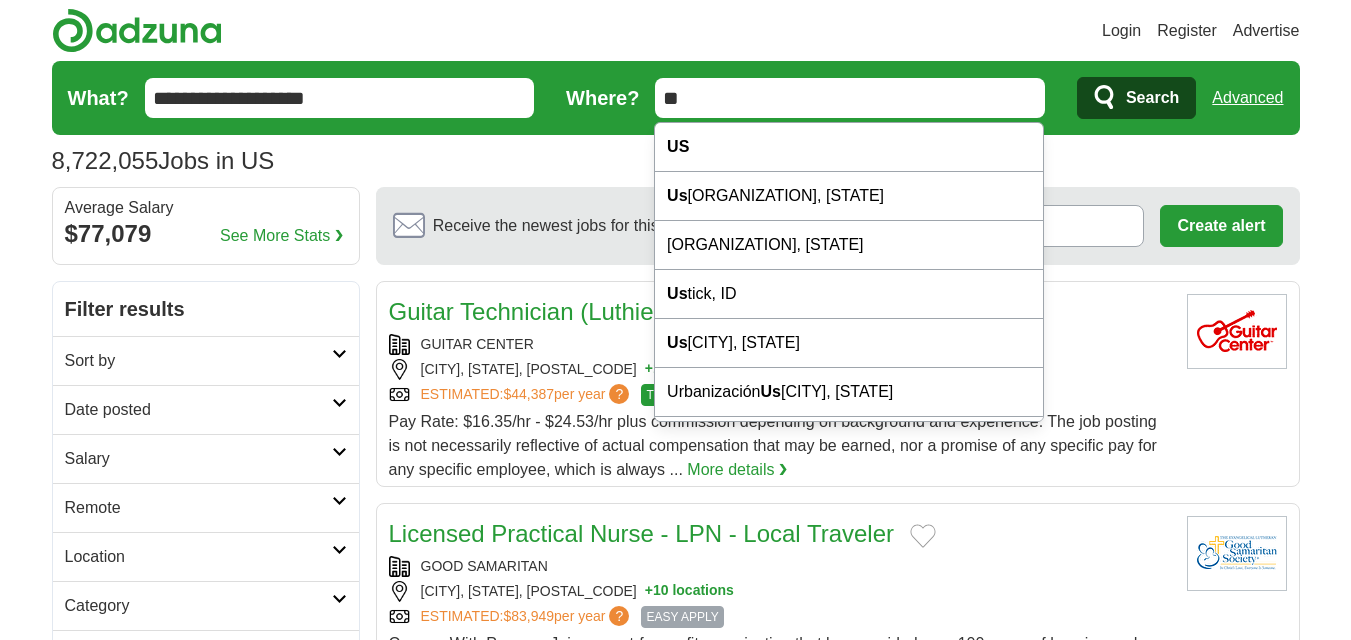 drag, startPoint x: 714, startPoint y: 100, endPoint x: 667, endPoint y: 100, distance: 47 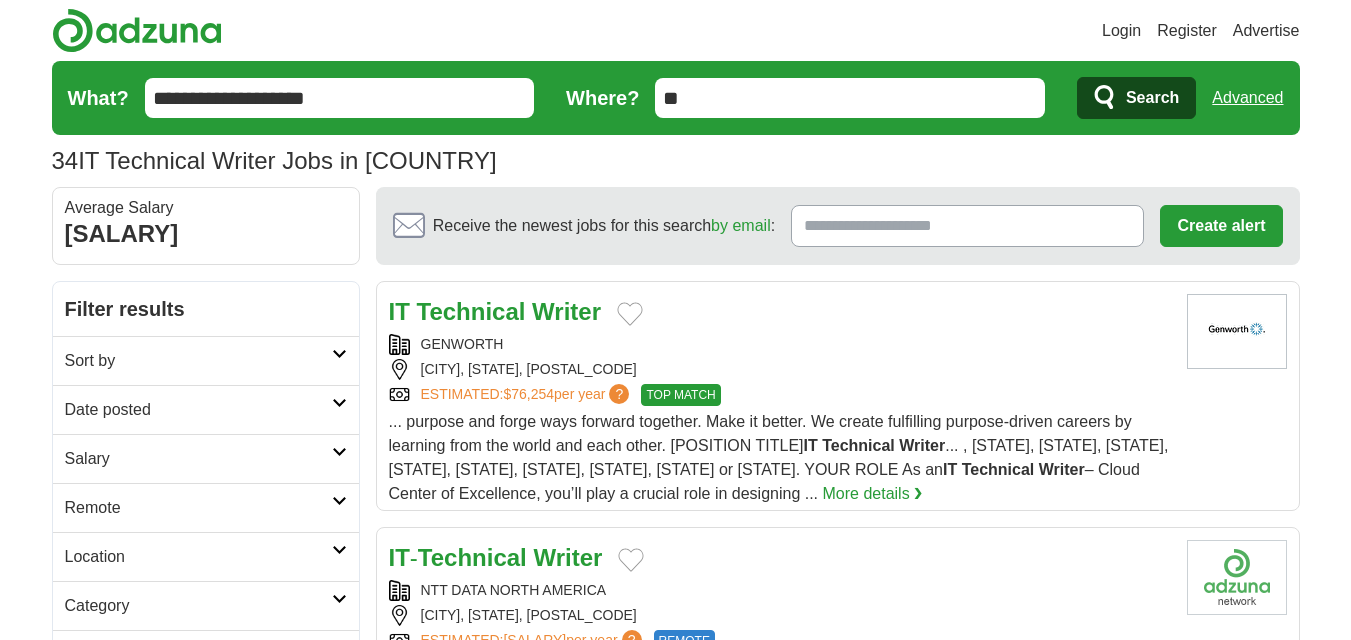 scroll, scrollTop: 0, scrollLeft: 0, axis: both 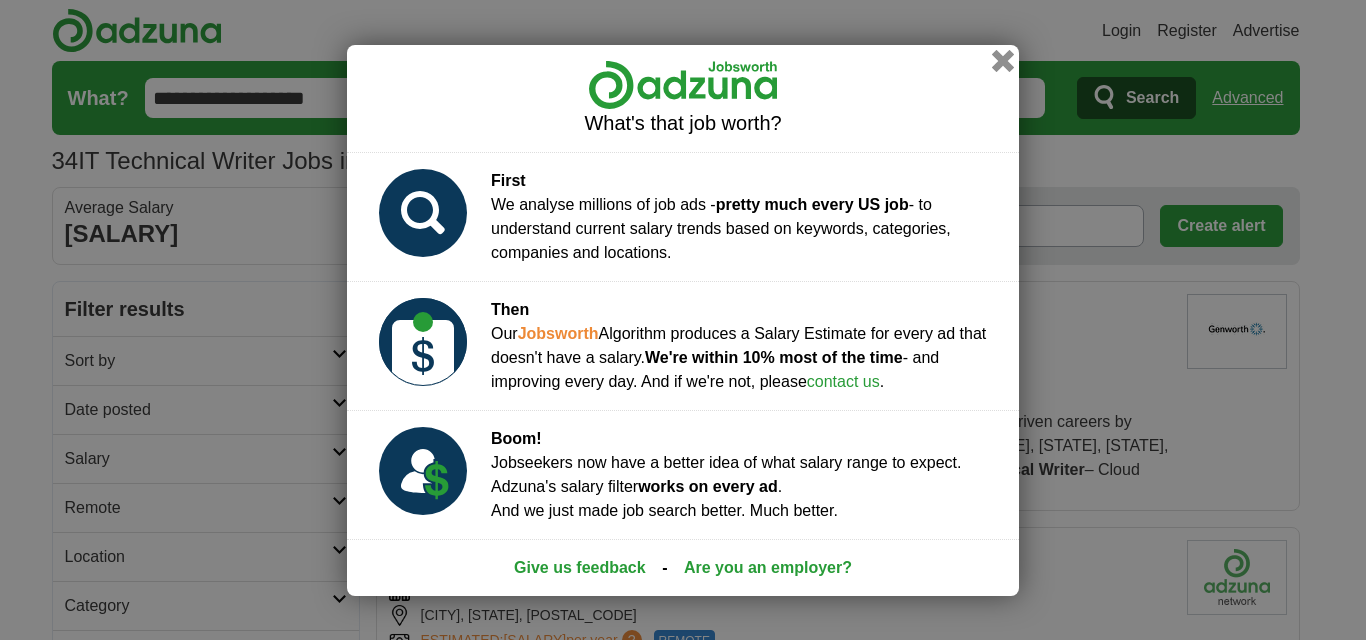 click at bounding box center (1003, 60) 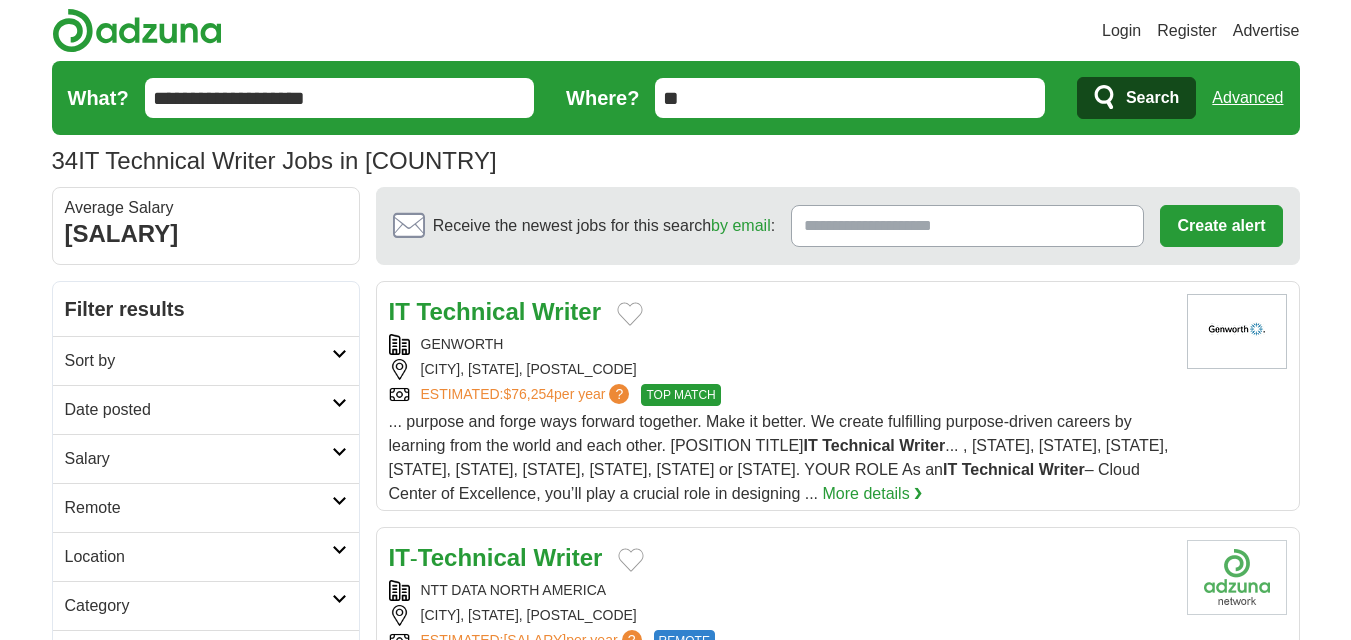 click at bounding box center [339, 354] 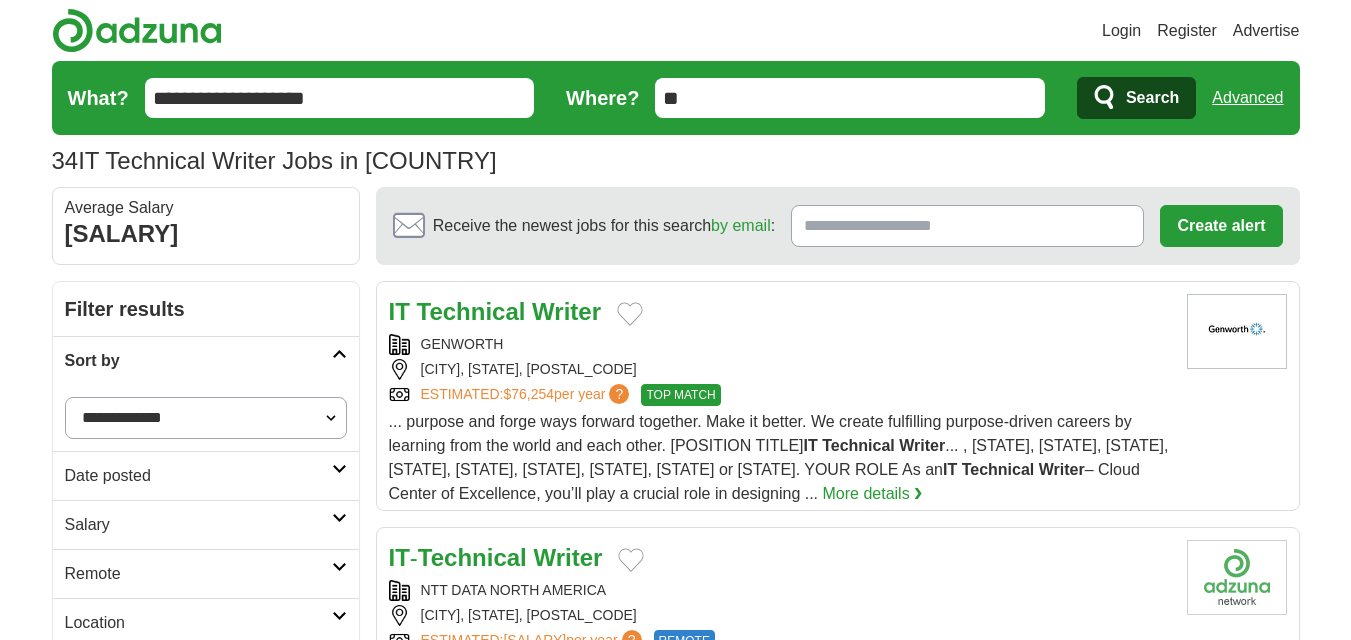 click at bounding box center [339, 354] 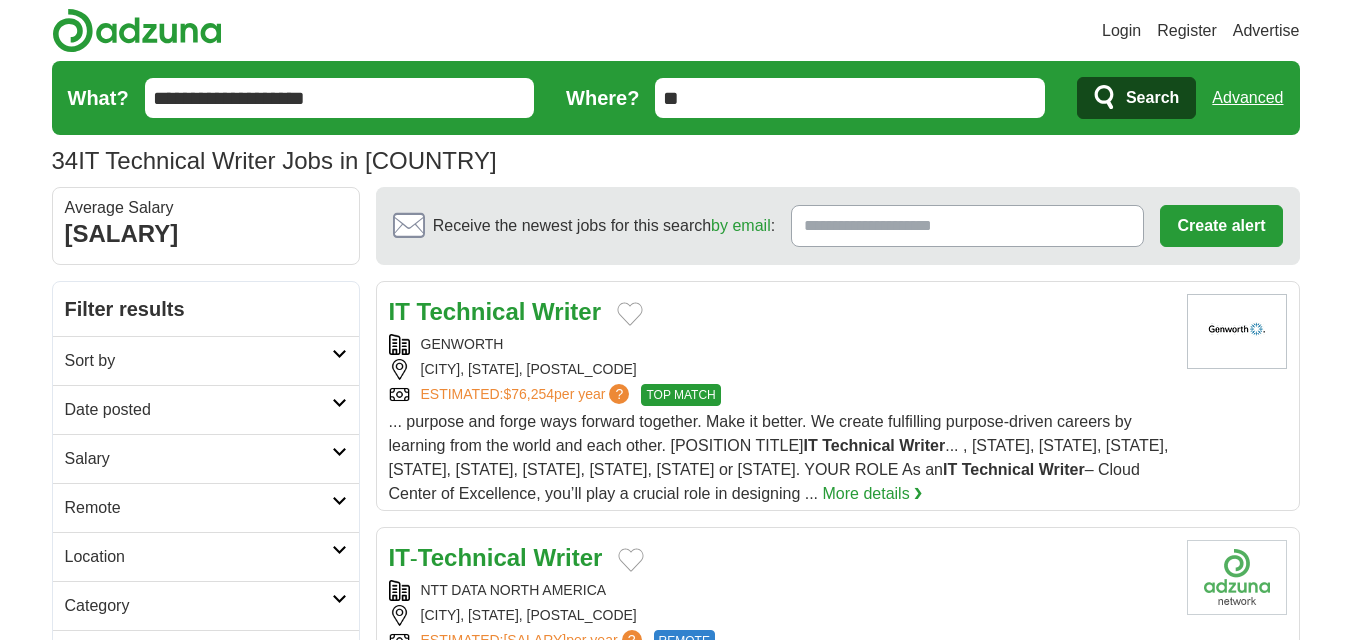 click at bounding box center (339, 501) 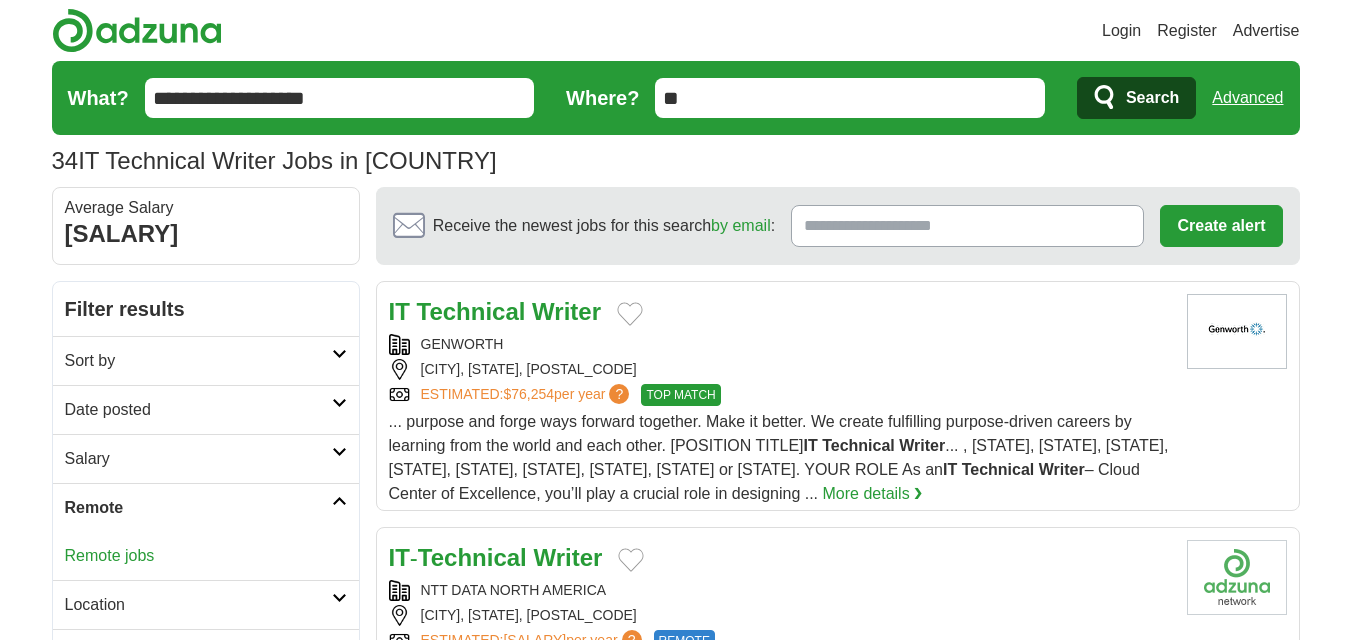 click on "Remote jobs" at bounding box center [110, 555] 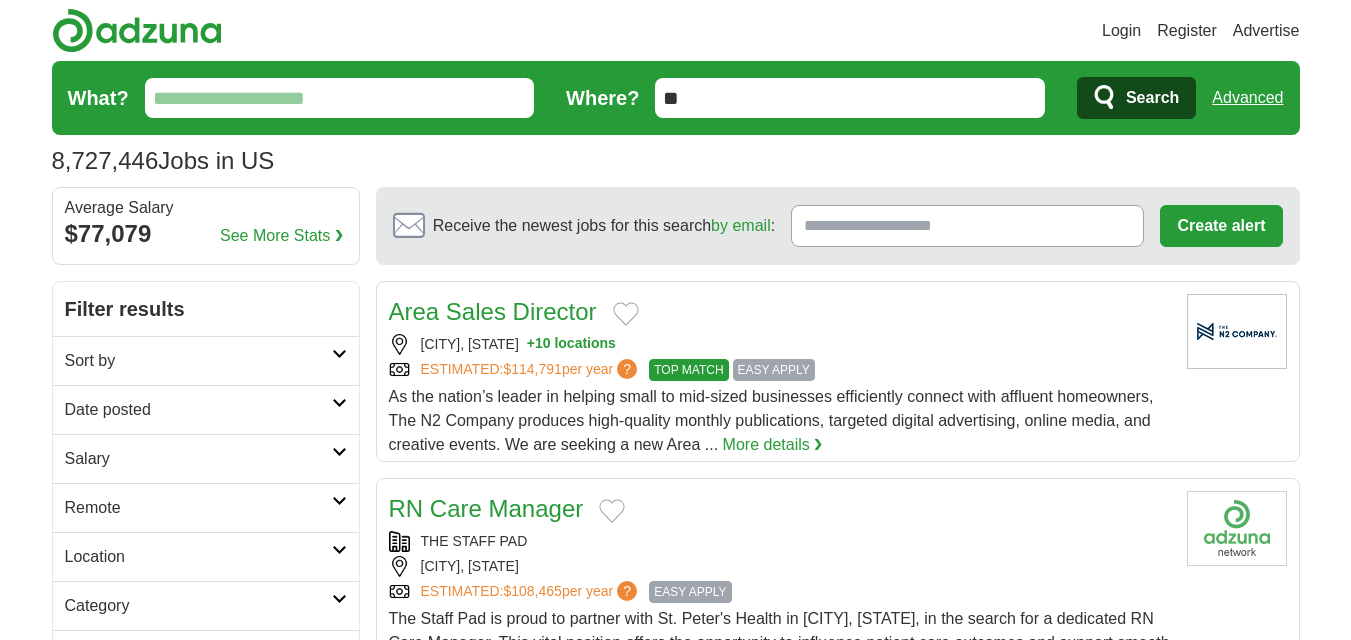 scroll, scrollTop: 0, scrollLeft: 0, axis: both 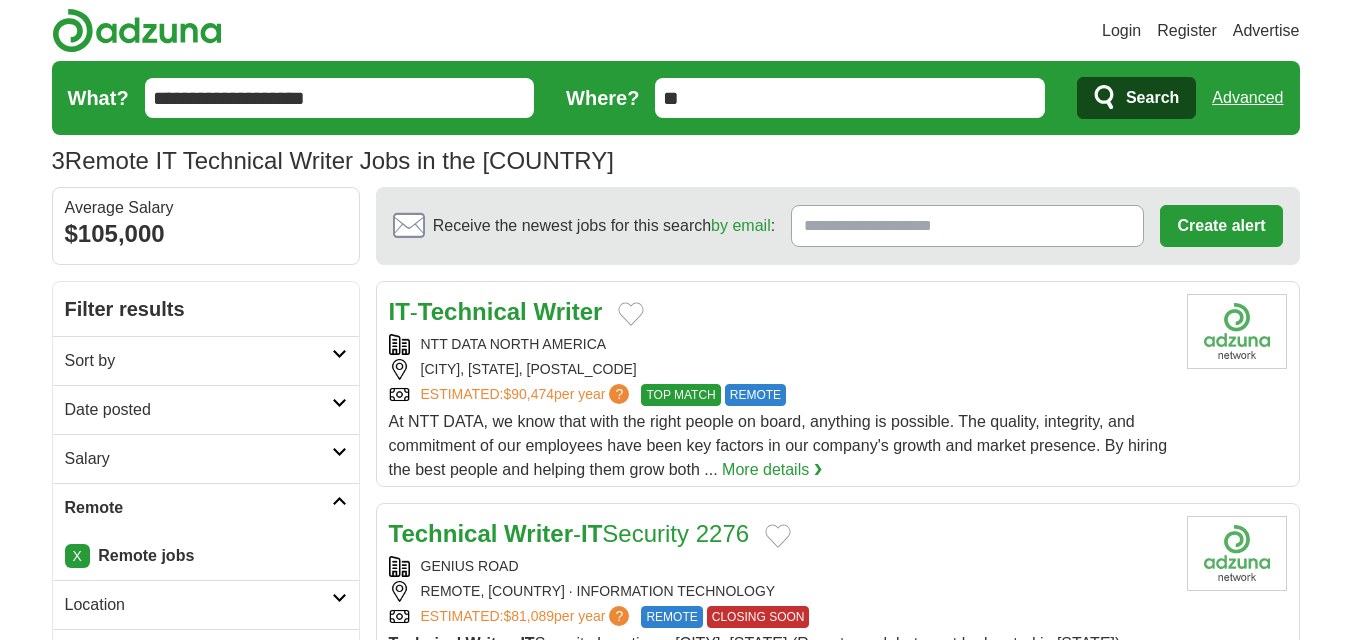 click on "TOP MATCH" at bounding box center (680, 395) 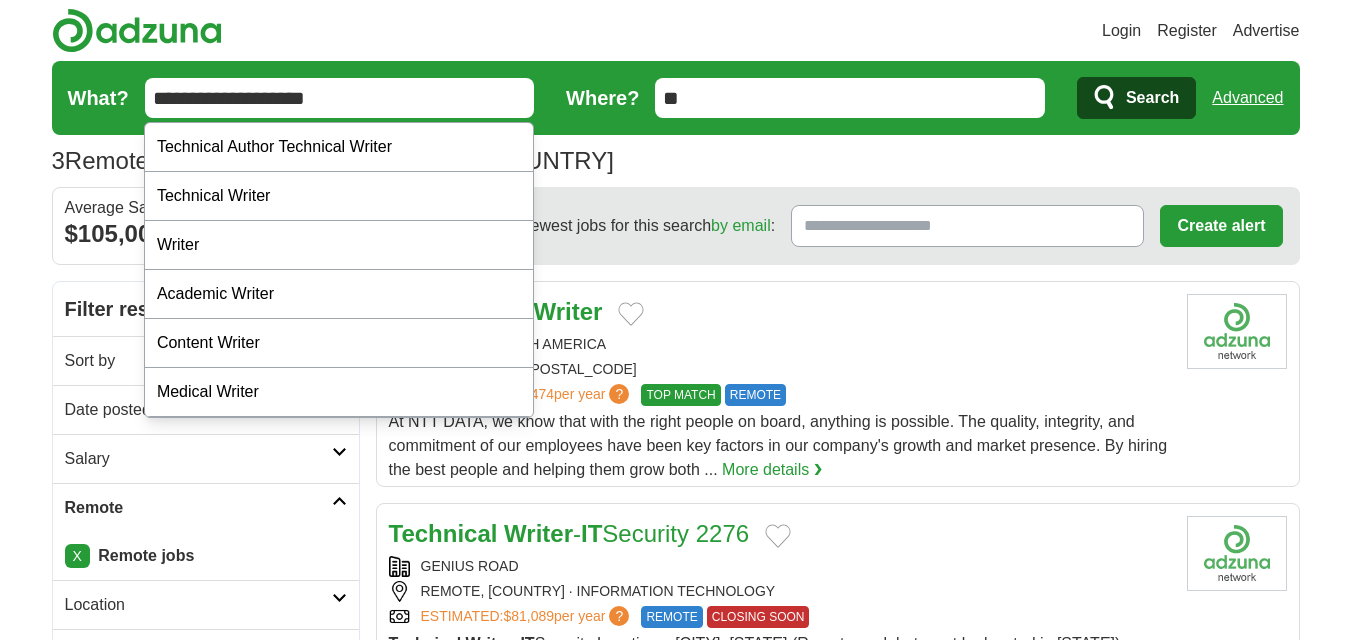 drag, startPoint x: 328, startPoint y: 94, endPoint x: 124, endPoint y: 98, distance: 204.03922 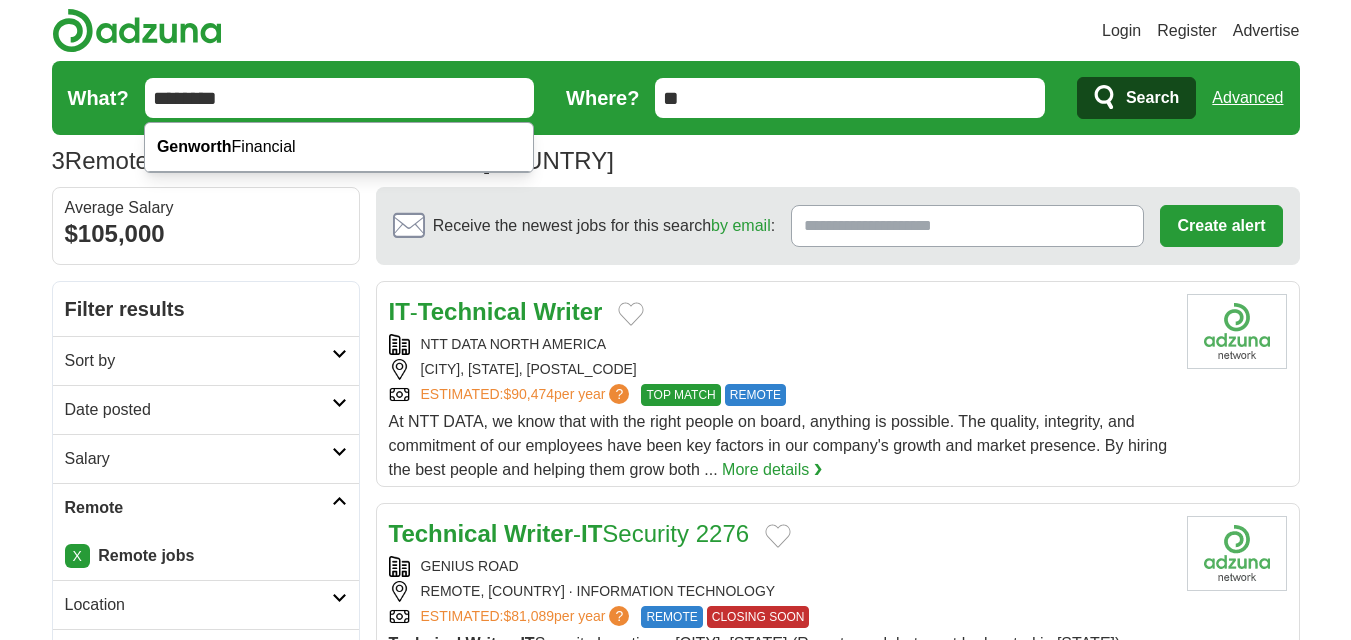 type on "********" 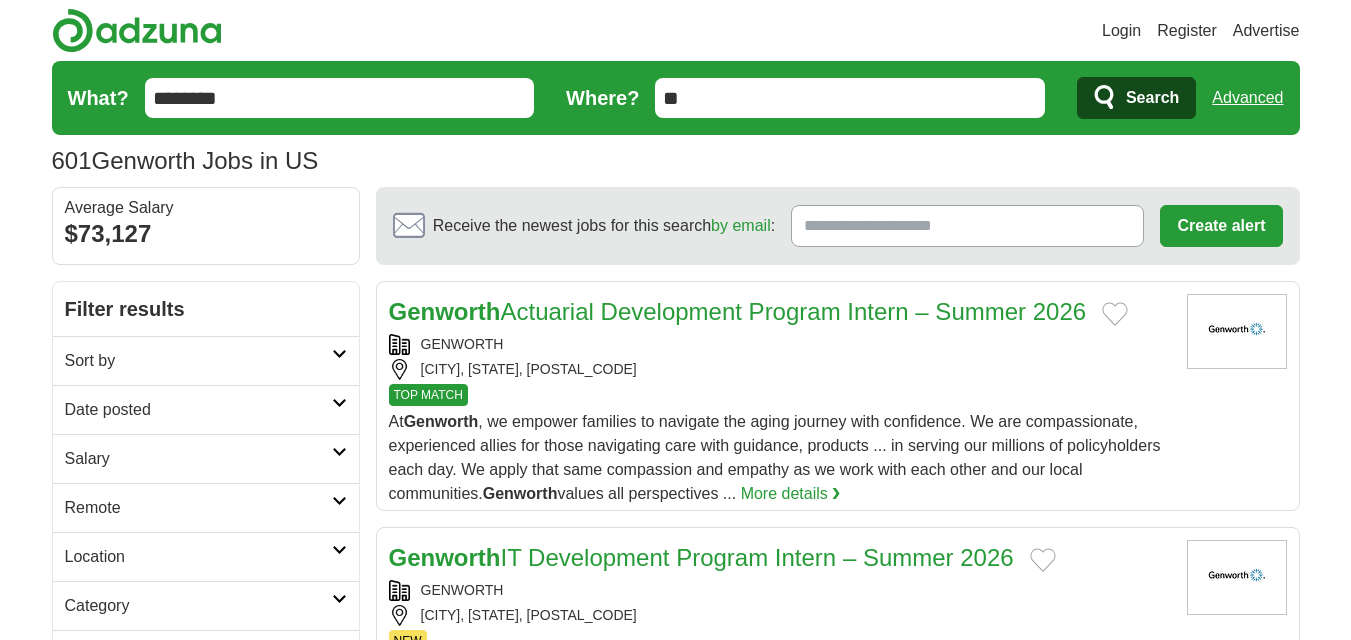 scroll, scrollTop: 0, scrollLeft: 0, axis: both 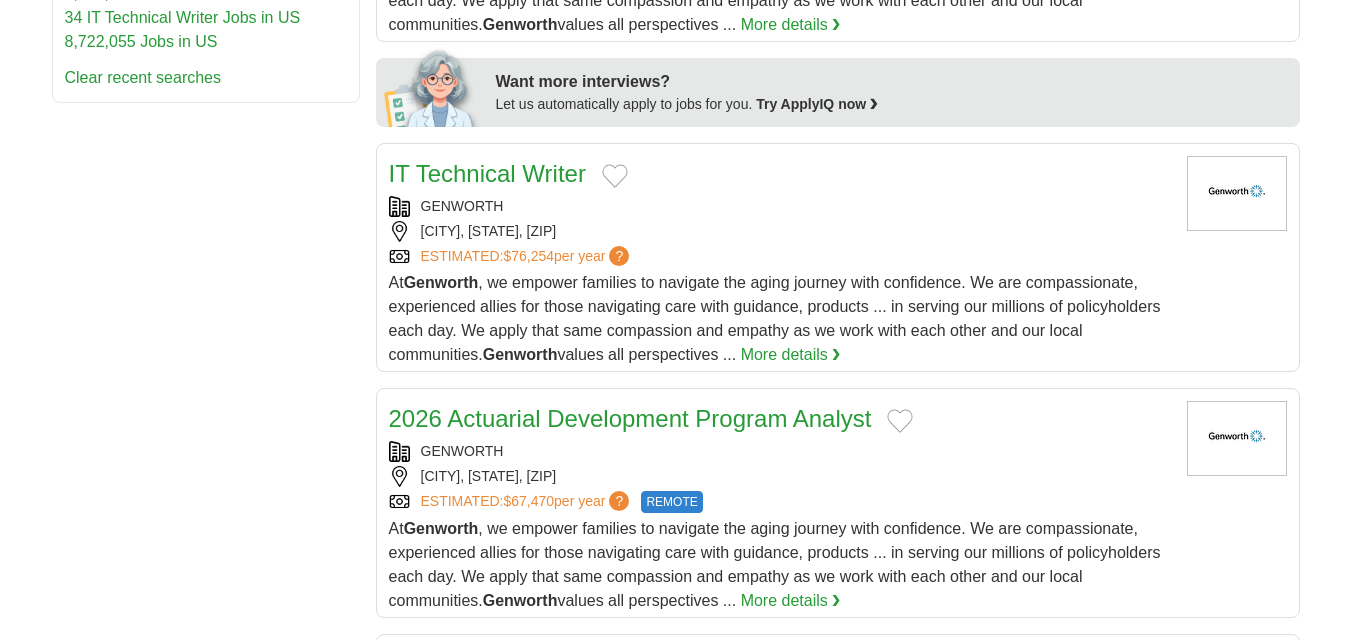 click on "?" at bounding box center (619, 256) 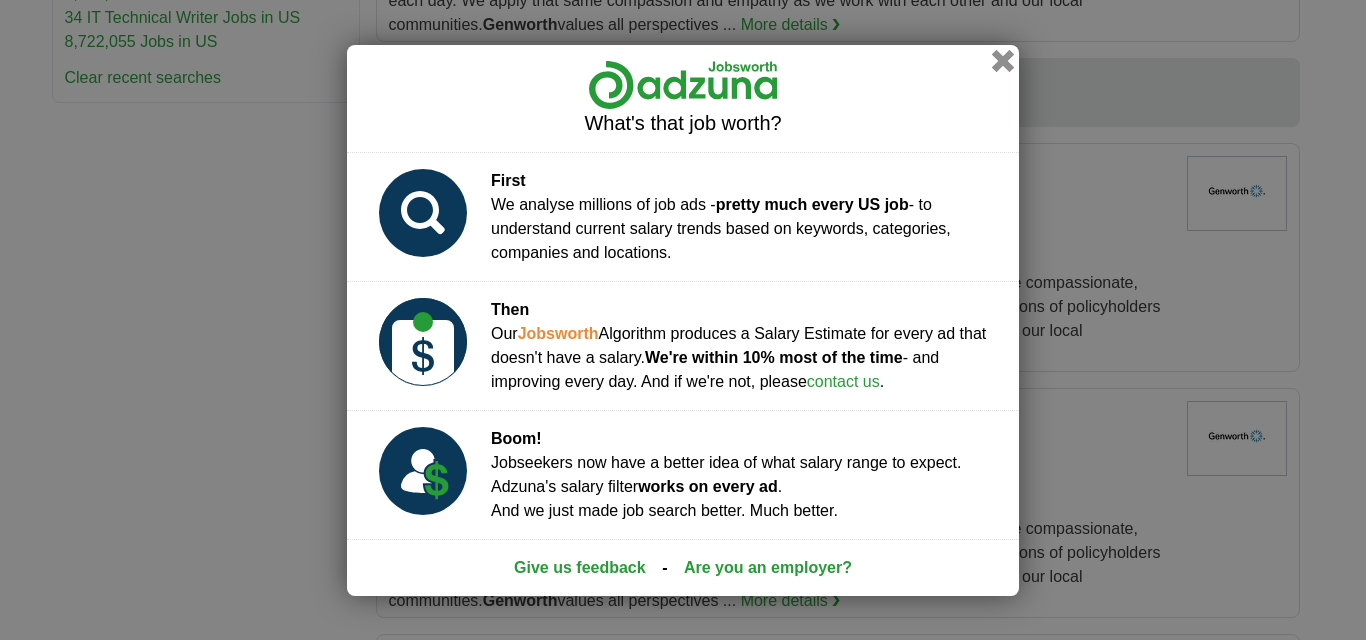 click at bounding box center [1003, 60] 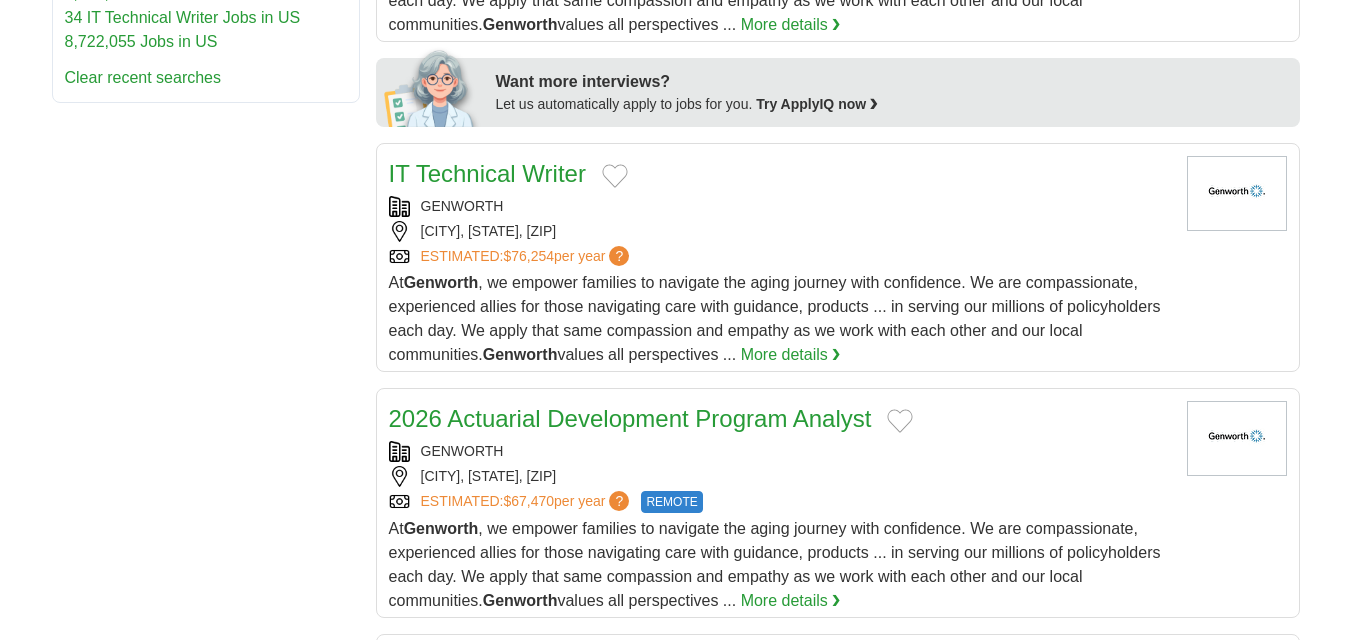 click on "GENWORTH" at bounding box center (462, 206) 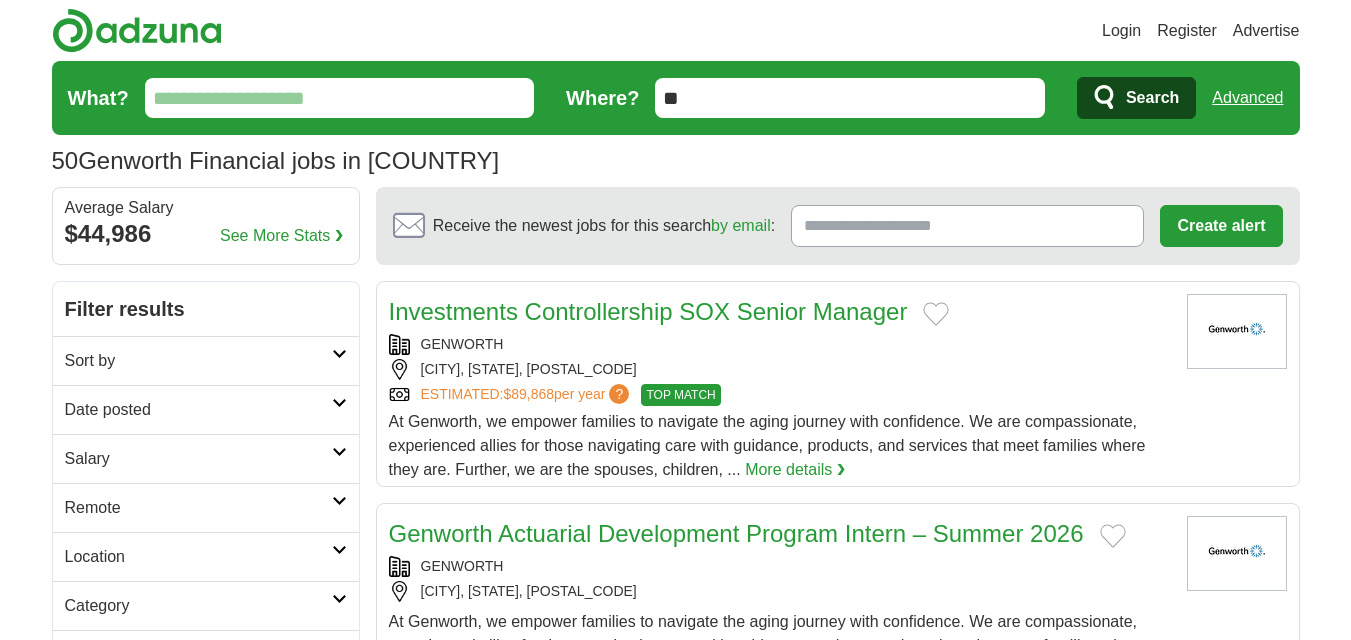 scroll, scrollTop: 0, scrollLeft: 0, axis: both 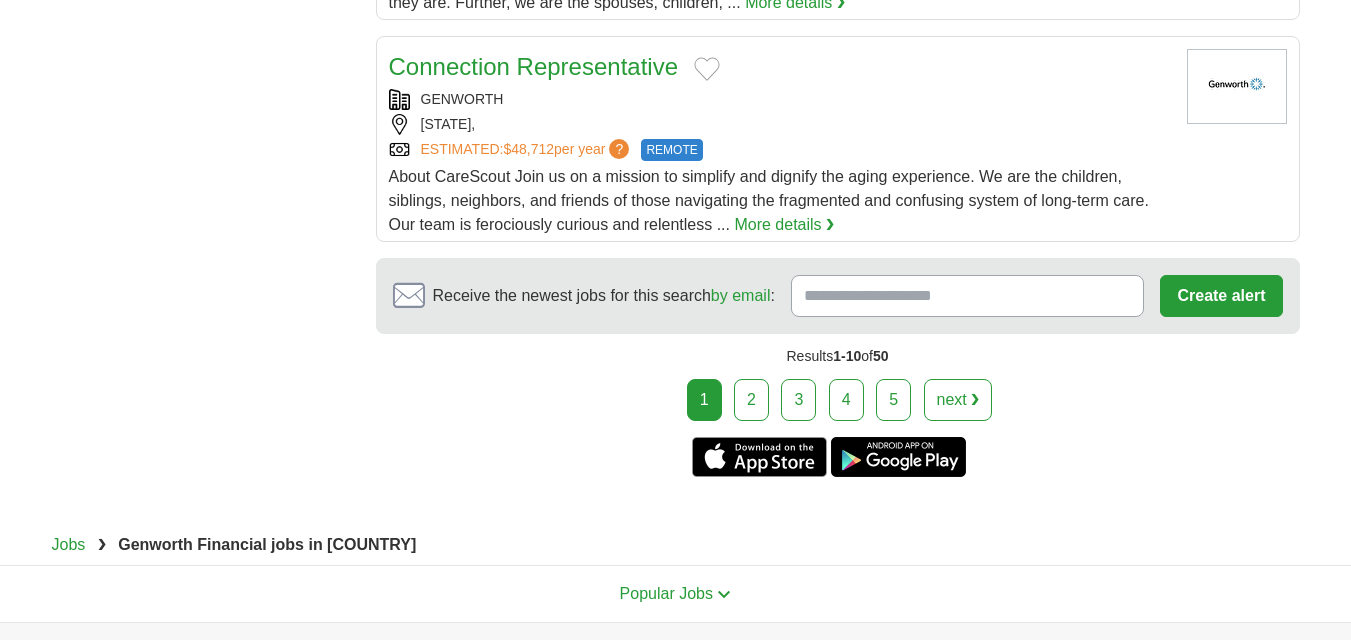 click on "2" at bounding box center (751, 400) 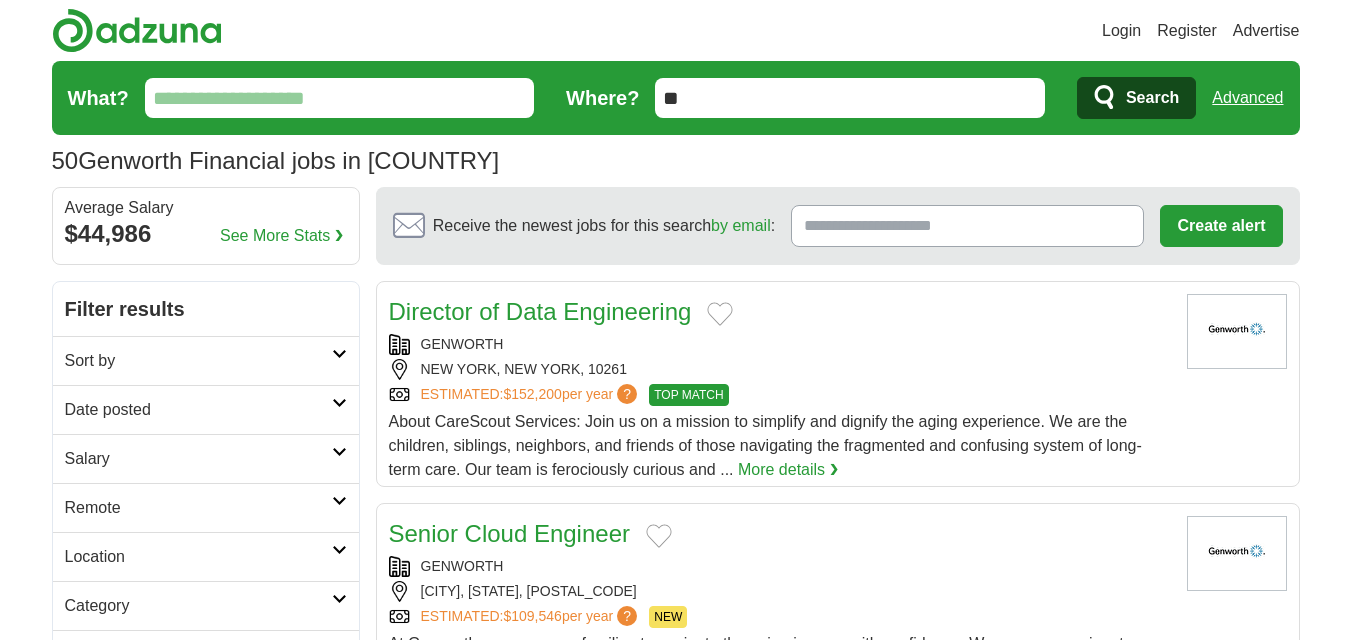 scroll, scrollTop: 0, scrollLeft: 0, axis: both 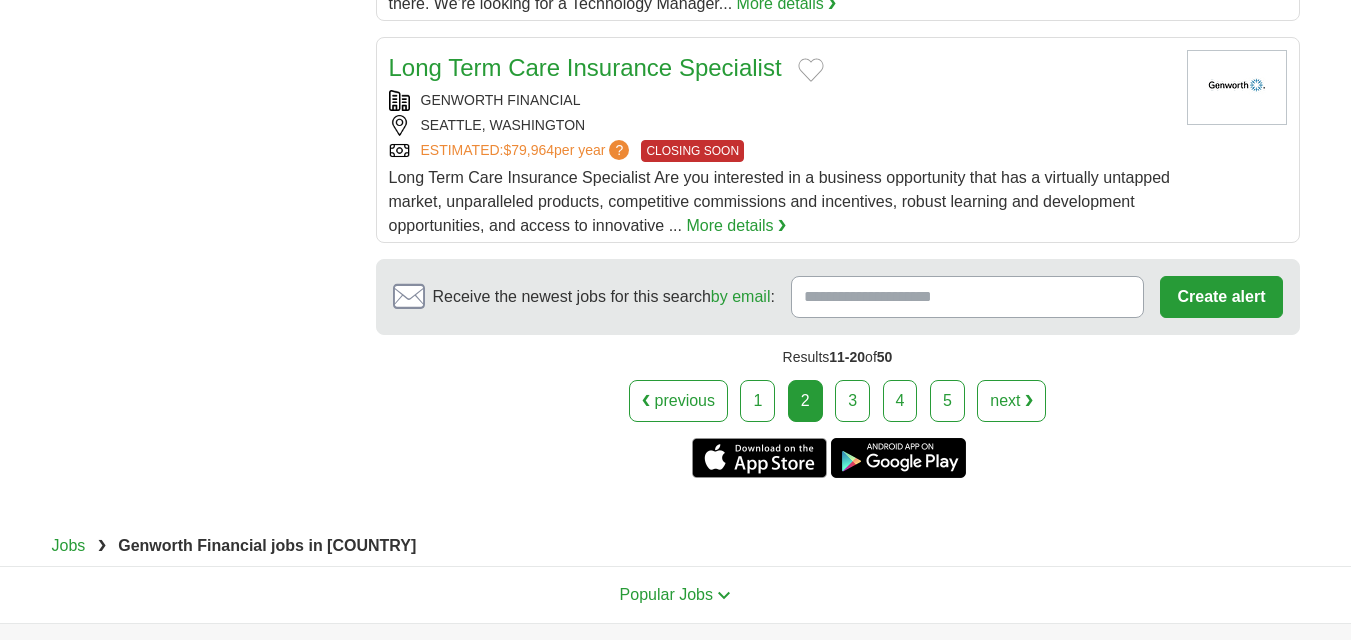 click on "3" at bounding box center [852, 401] 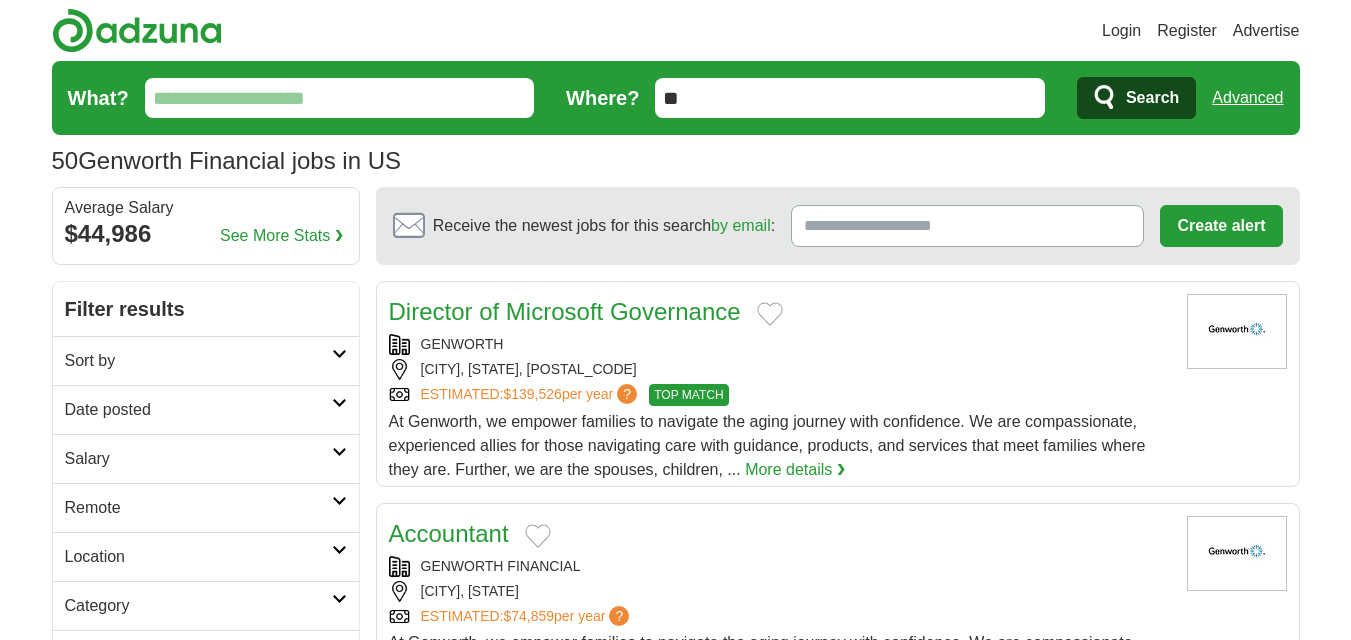 scroll, scrollTop: 0, scrollLeft: 0, axis: both 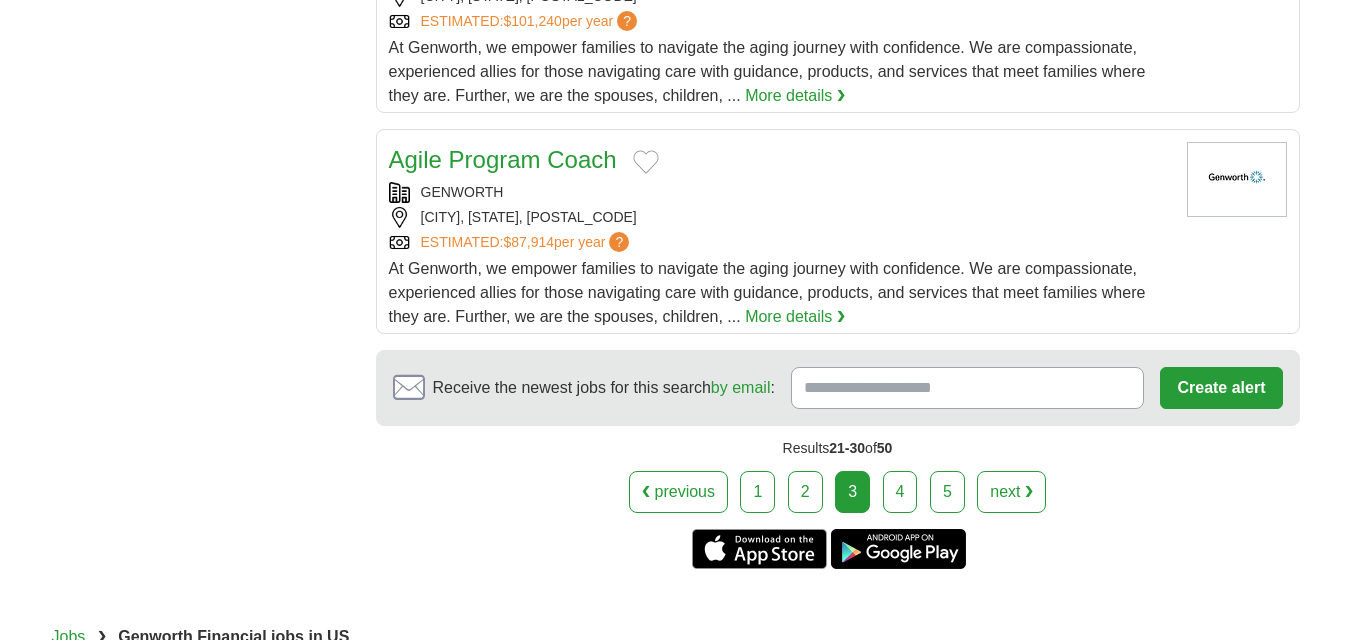 click on "4" at bounding box center [900, 492] 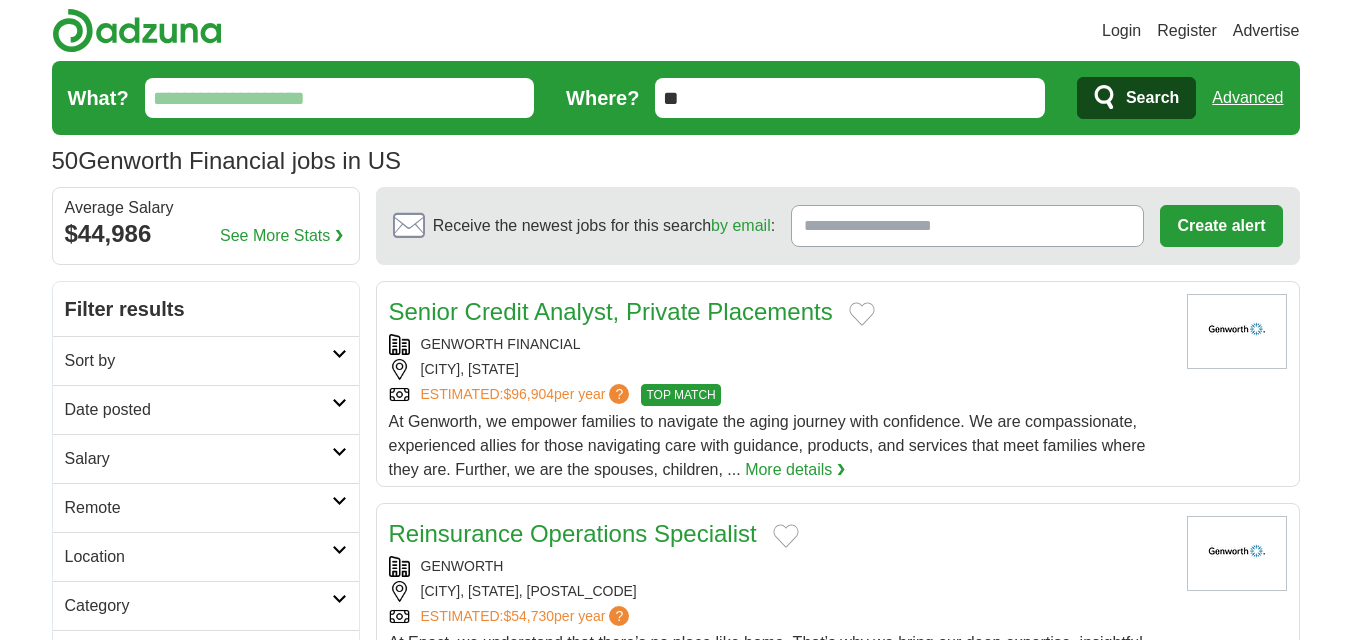 scroll, scrollTop: 0, scrollLeft: 0, axis: both 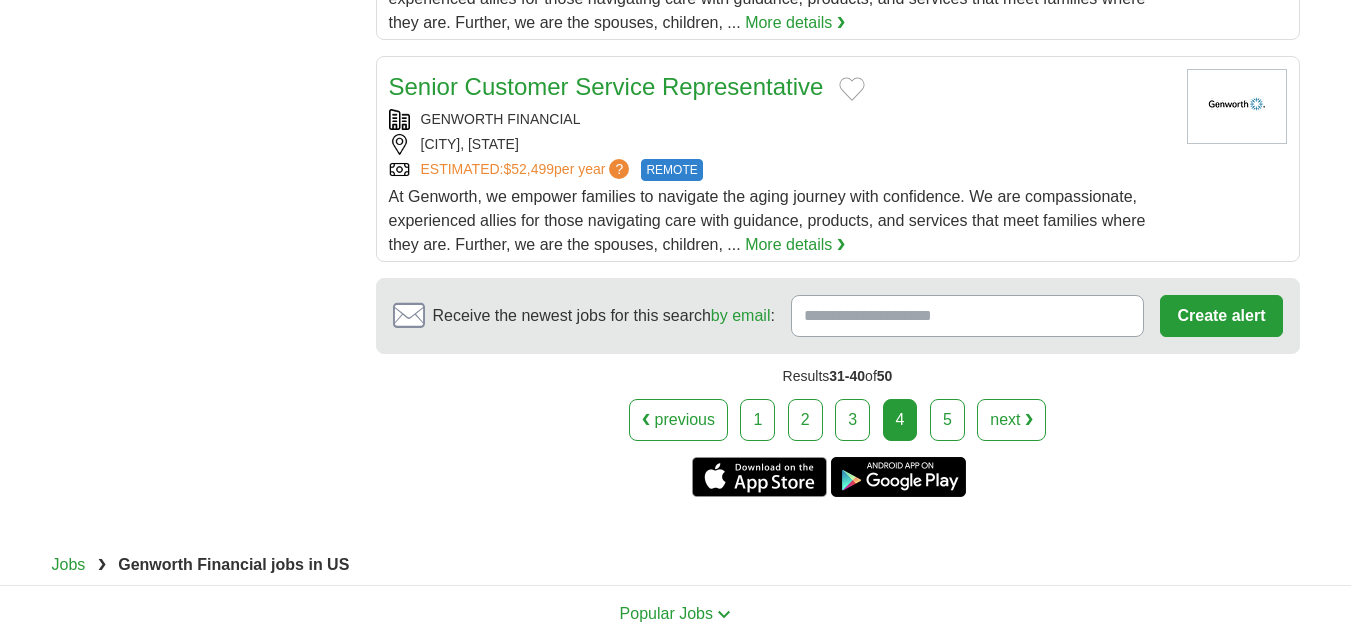 click on "5" at bounding box center (947, 420) 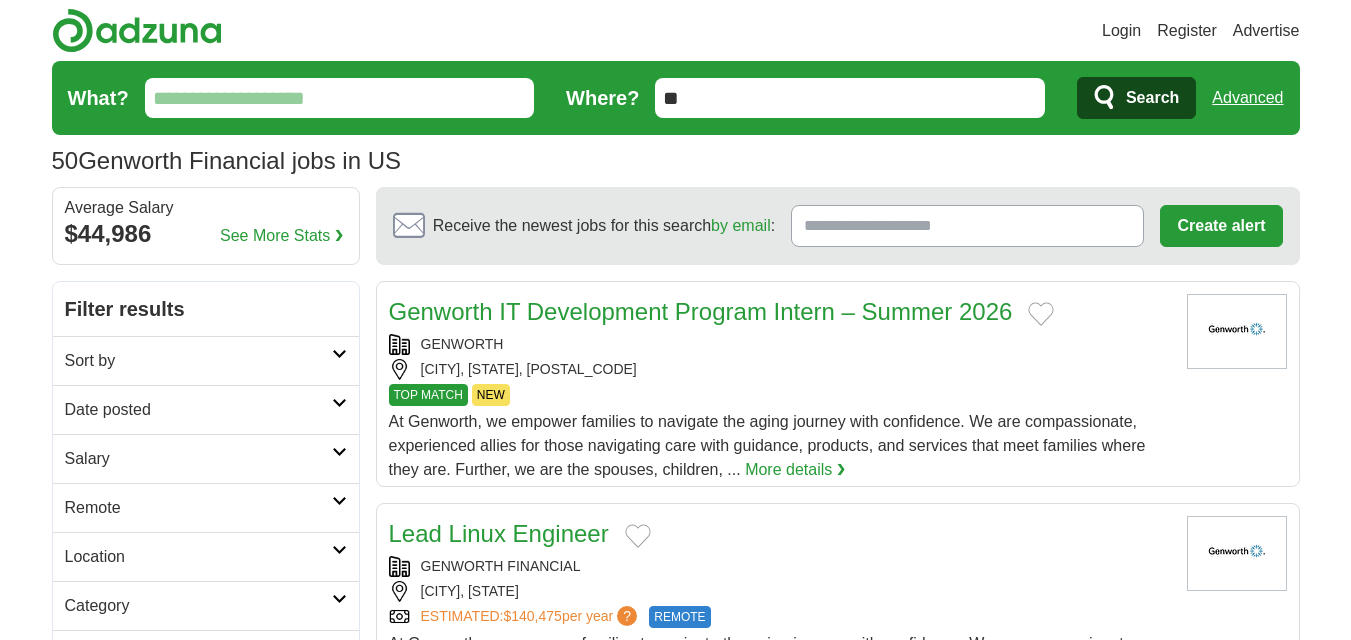 scroll, scrollTop: 0, scrollLeft: 0, axis: both 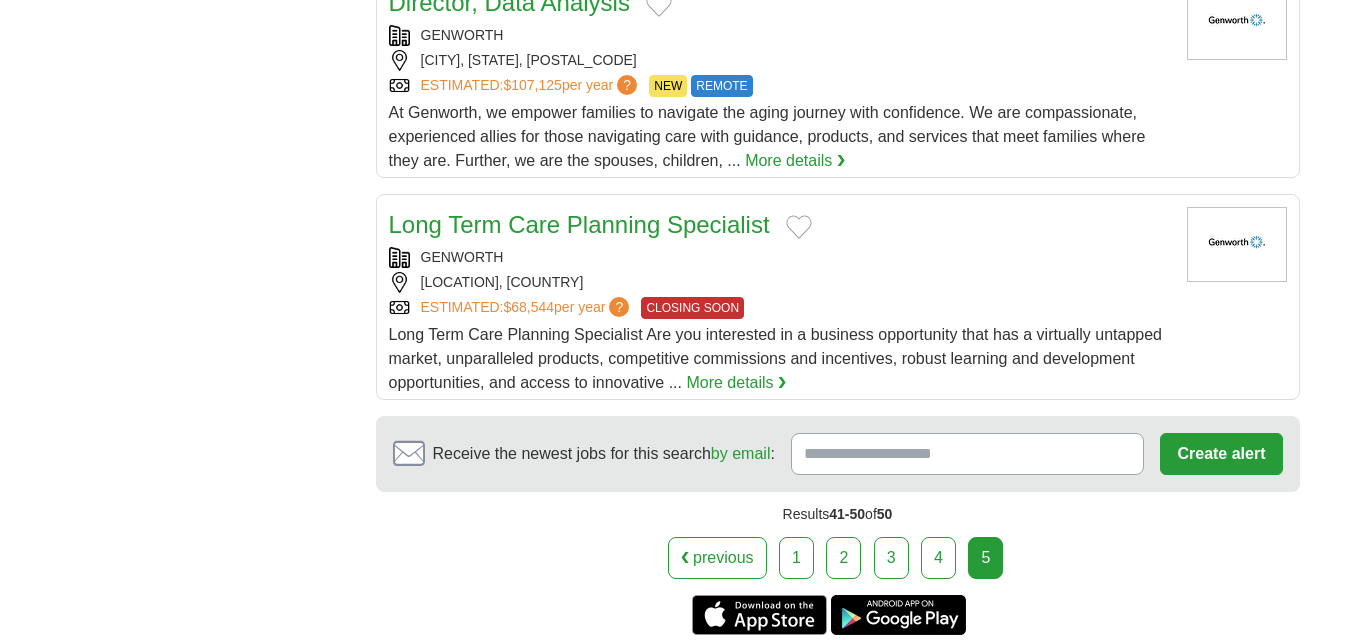 click on "5" at bounding box center [985, 558] 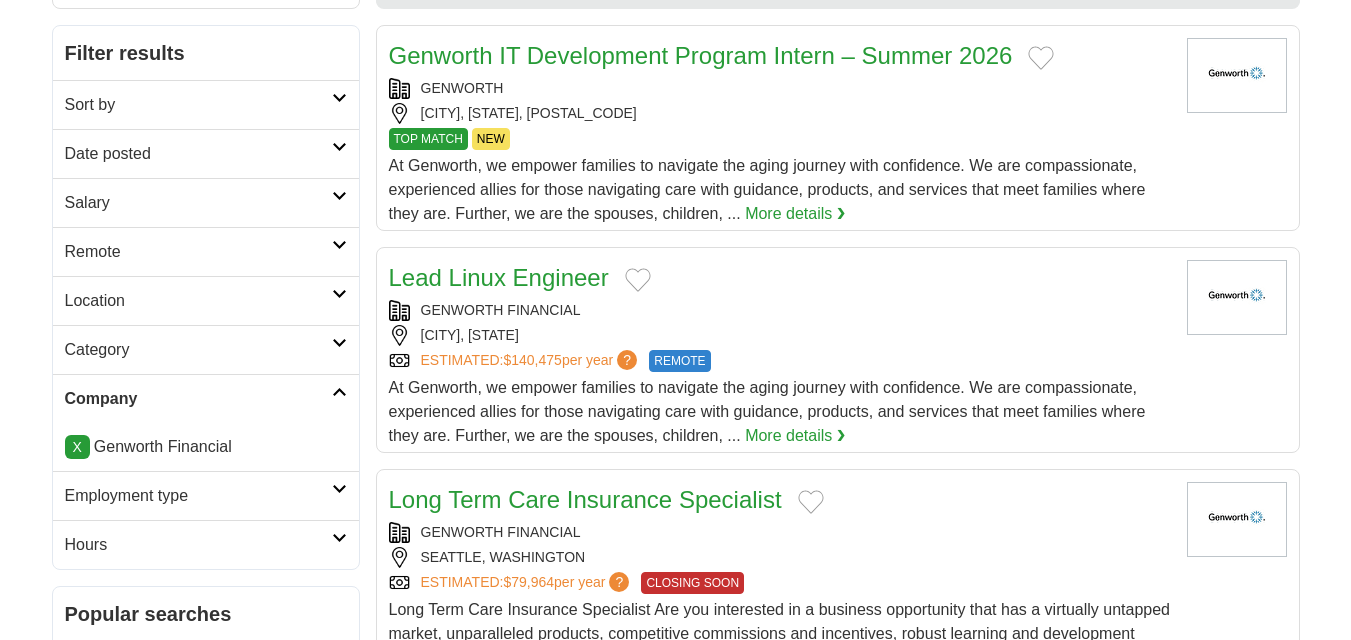 scroll, scrollTop: 0, scrollLeft: 0, axis: both 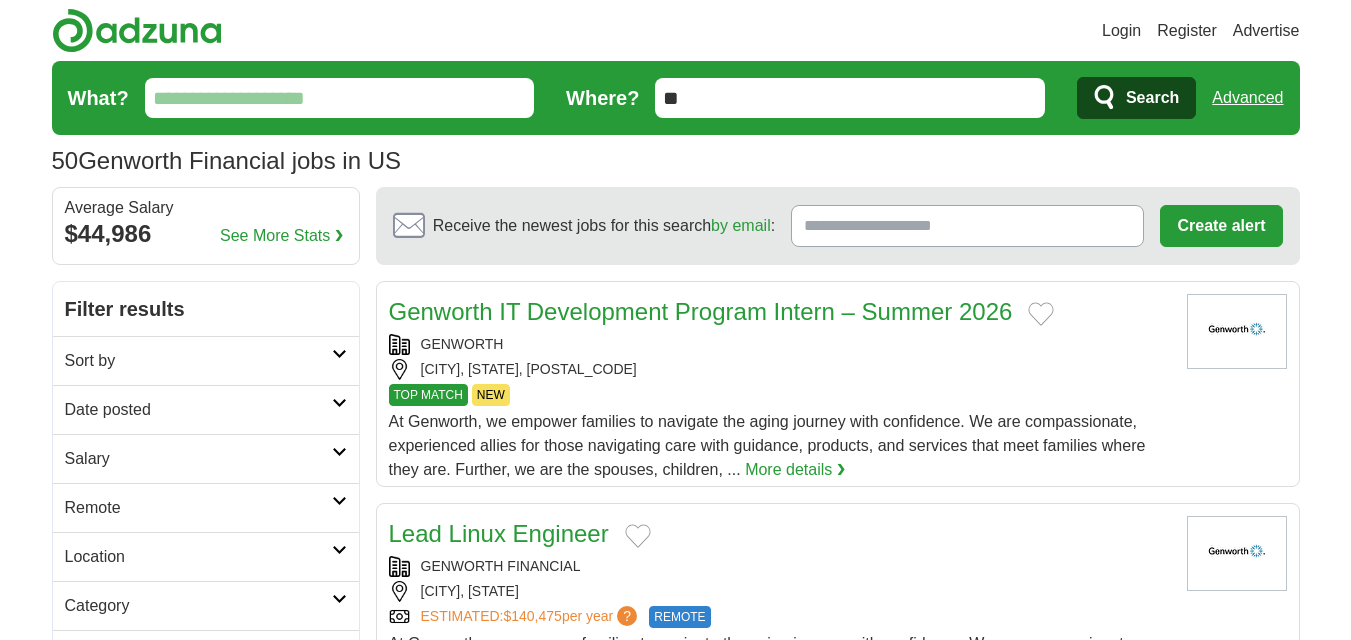 click on "What?" at bounding box center (340, 98) 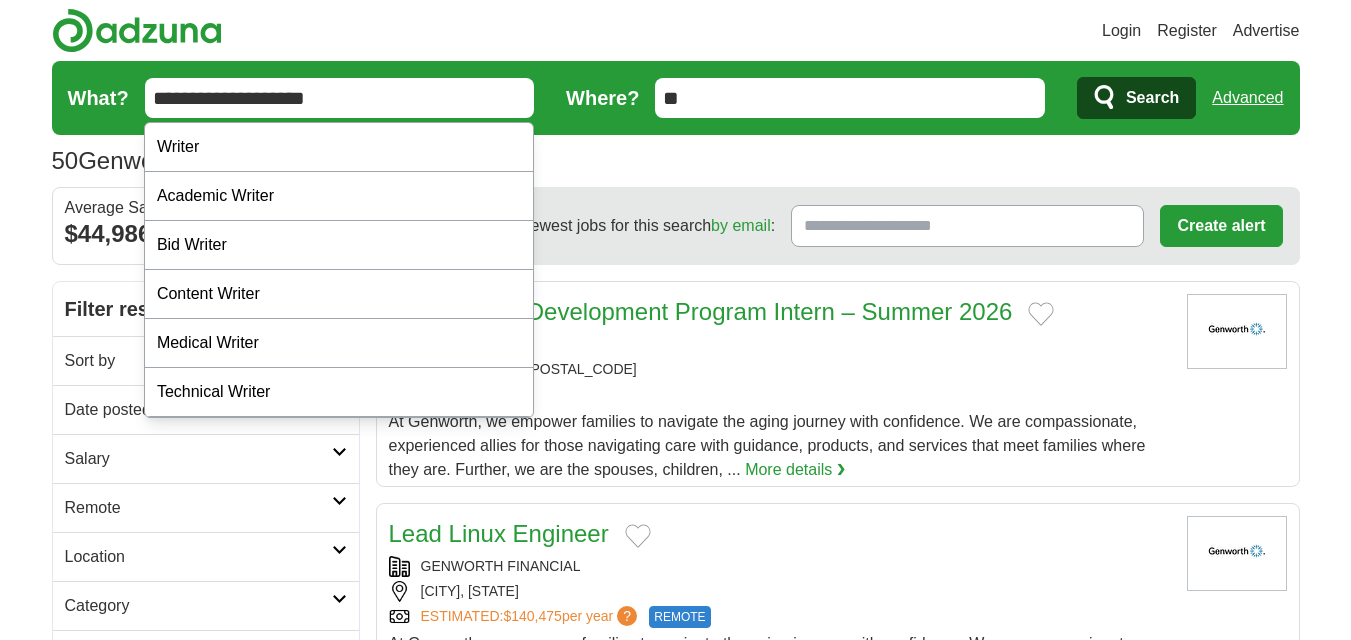 click on "**********" at bounding box center [340, 98] 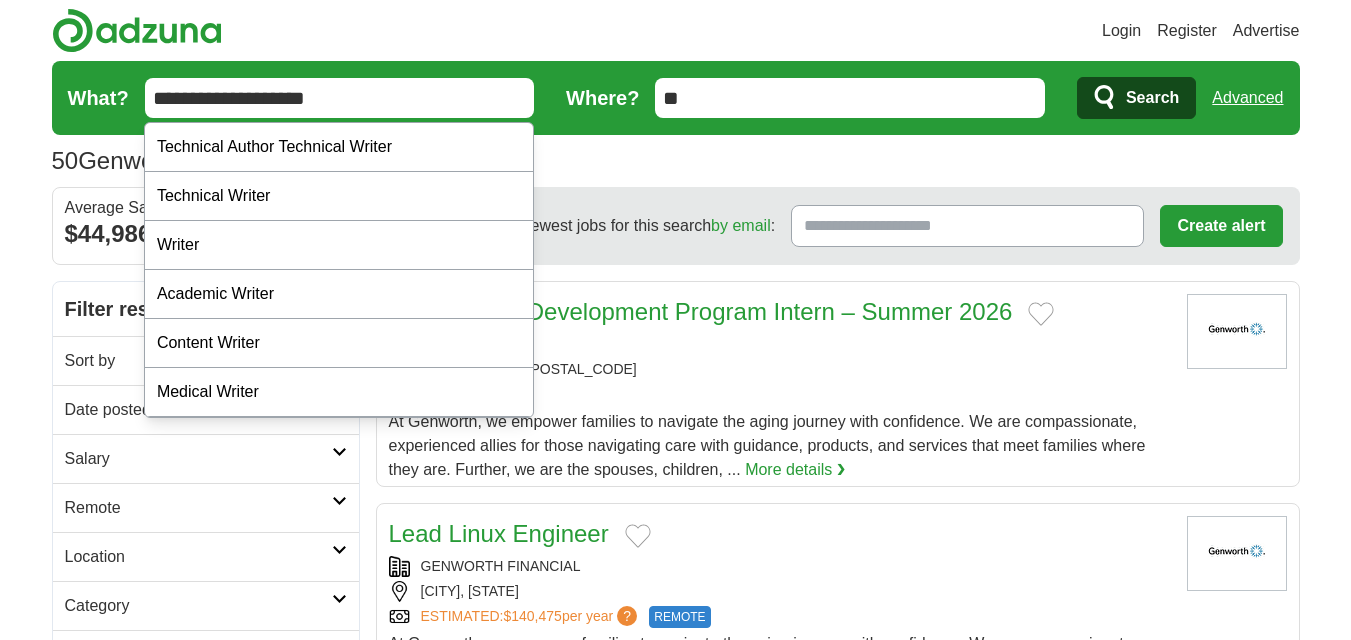 type on "**********" 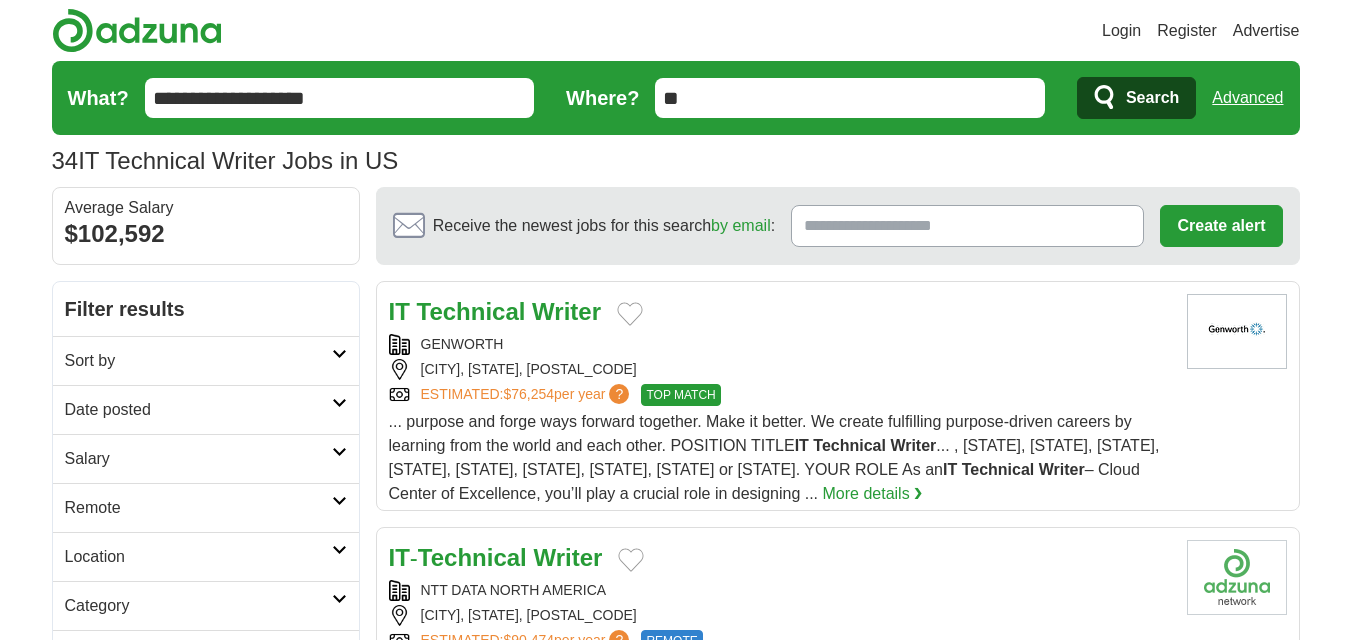 scroll, scrollTop: 0, scrollLeft: 0, axis: both 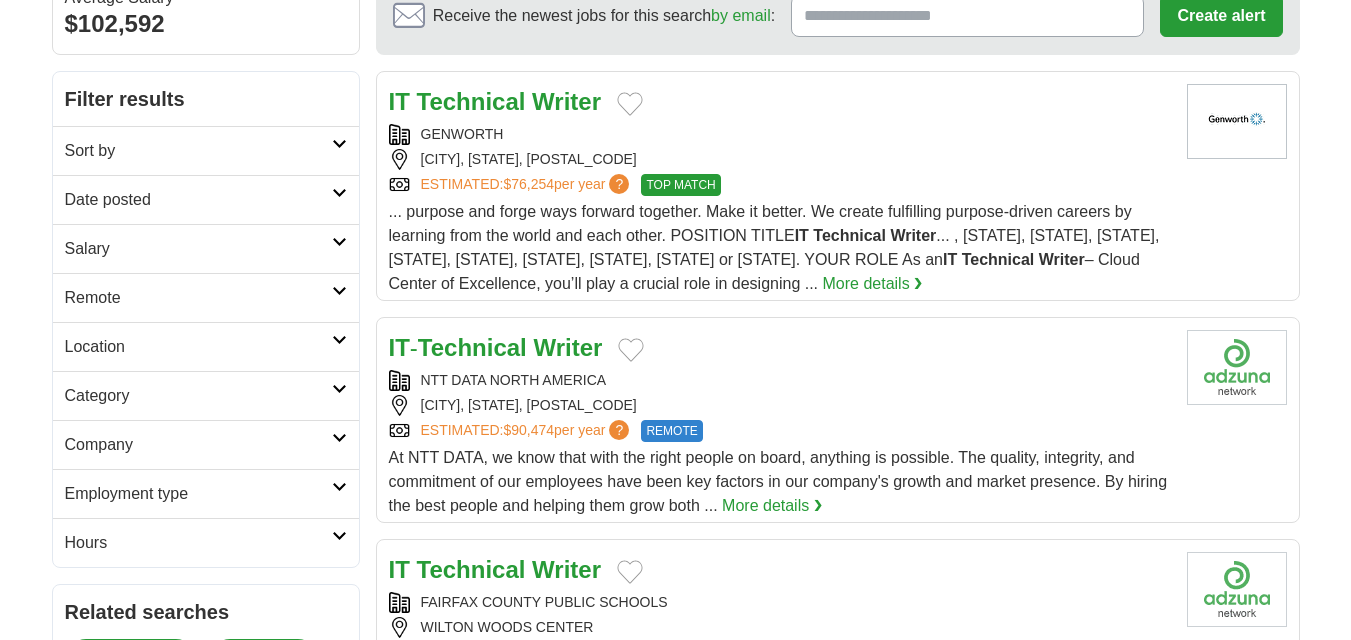 click at bounding box center [1237, 121] 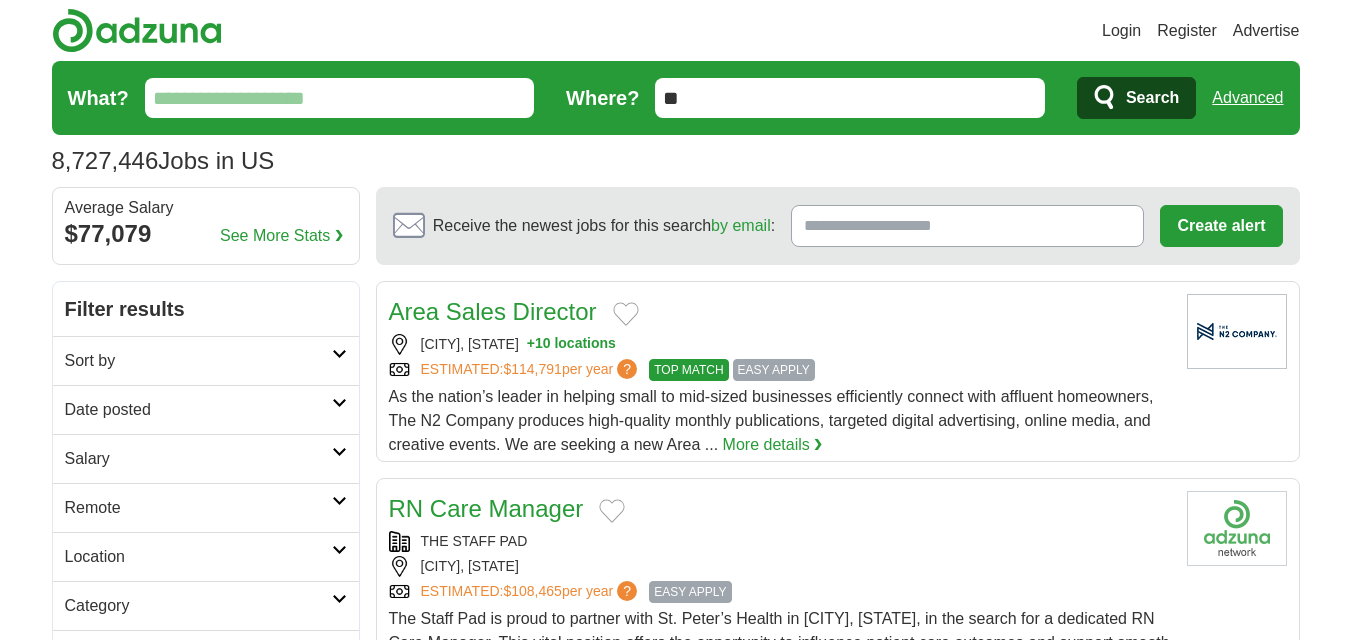 scroll, scrollTop: 0, scrollLeft: 0, axis: both 